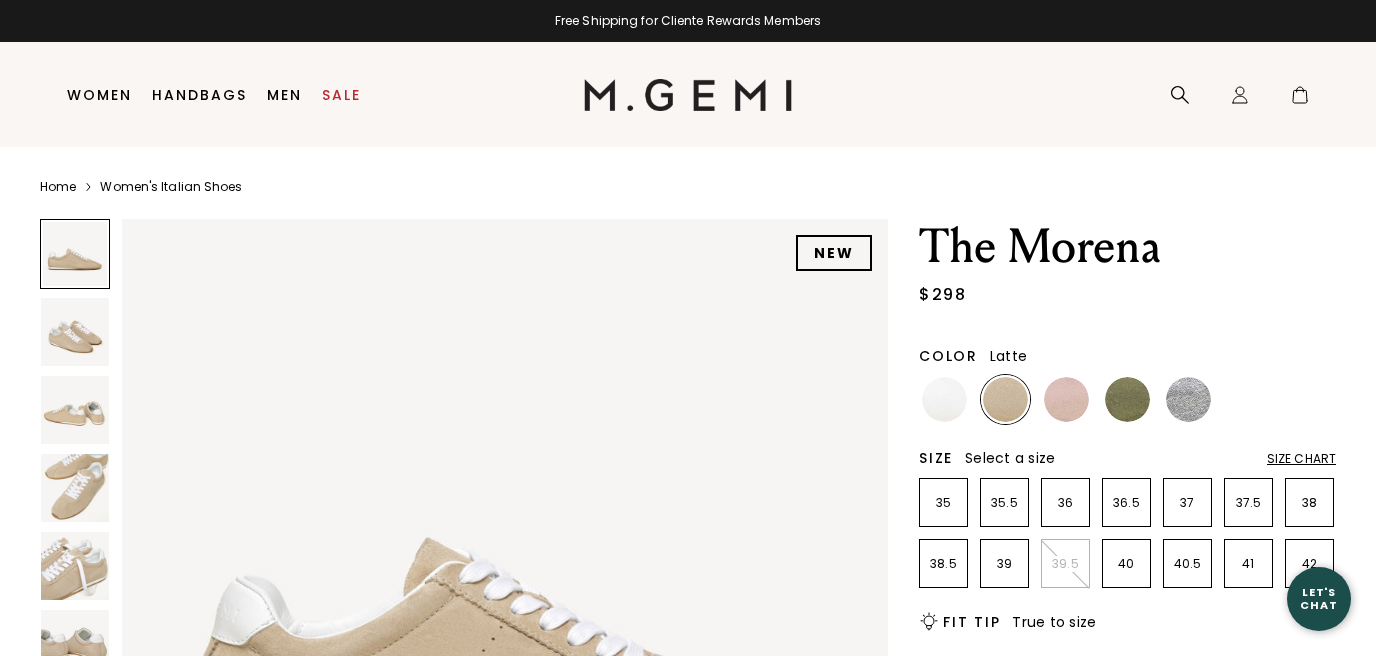 scroll, scrollTop: 0, scrollLeft: 0, axis: both 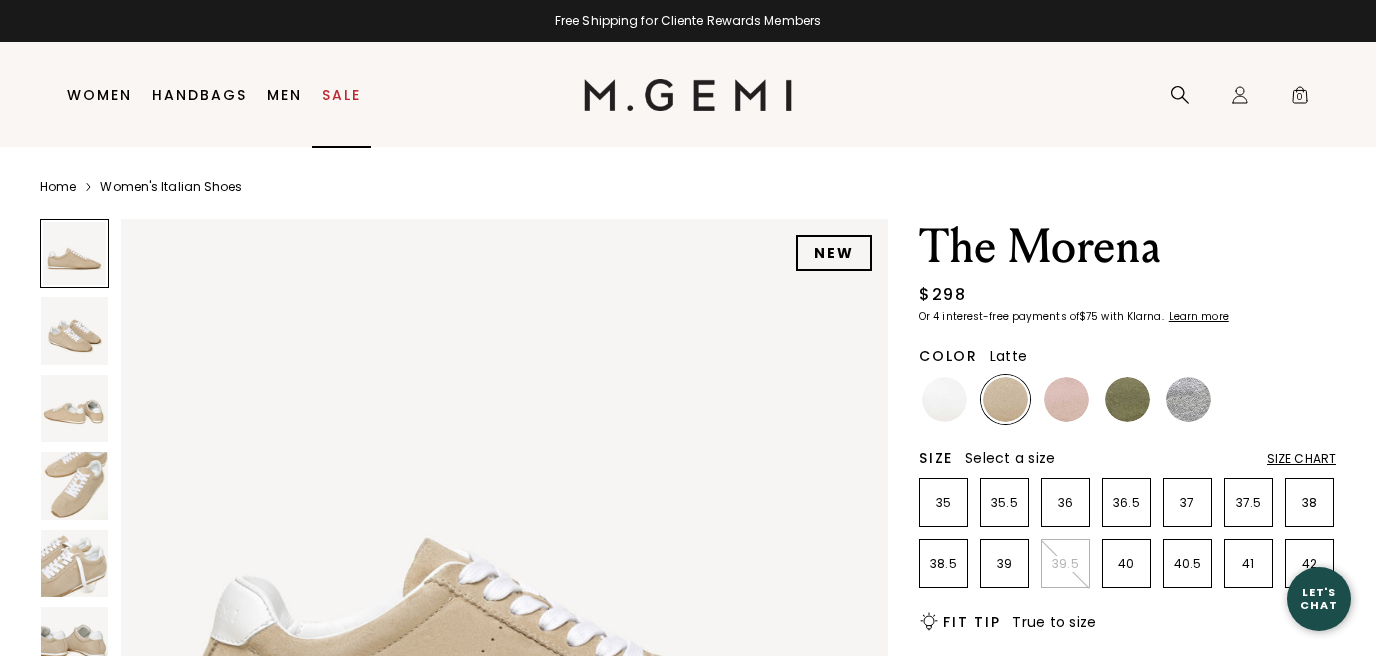 click on "Sale" at bounding box center (341, 95) 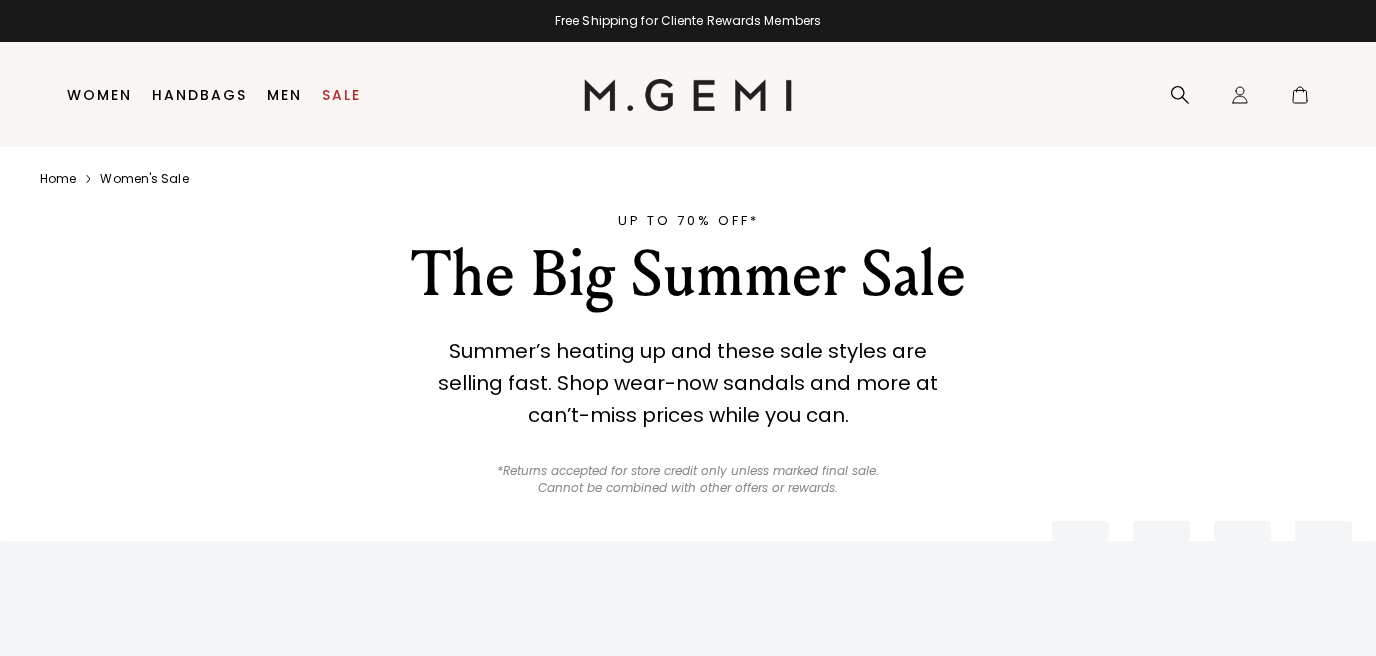 scroll, scrollTop: 0, scrollLeft: 0, axis: both 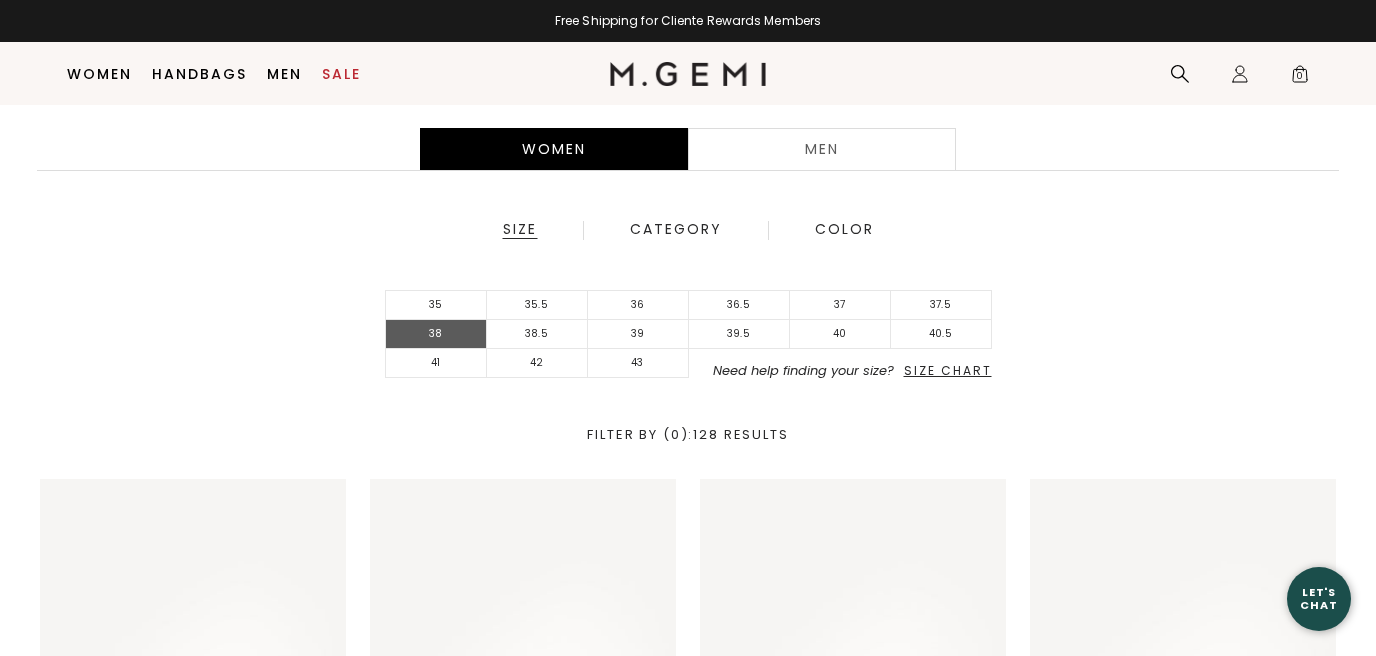 click on "38" at bounding box center (436, 334) 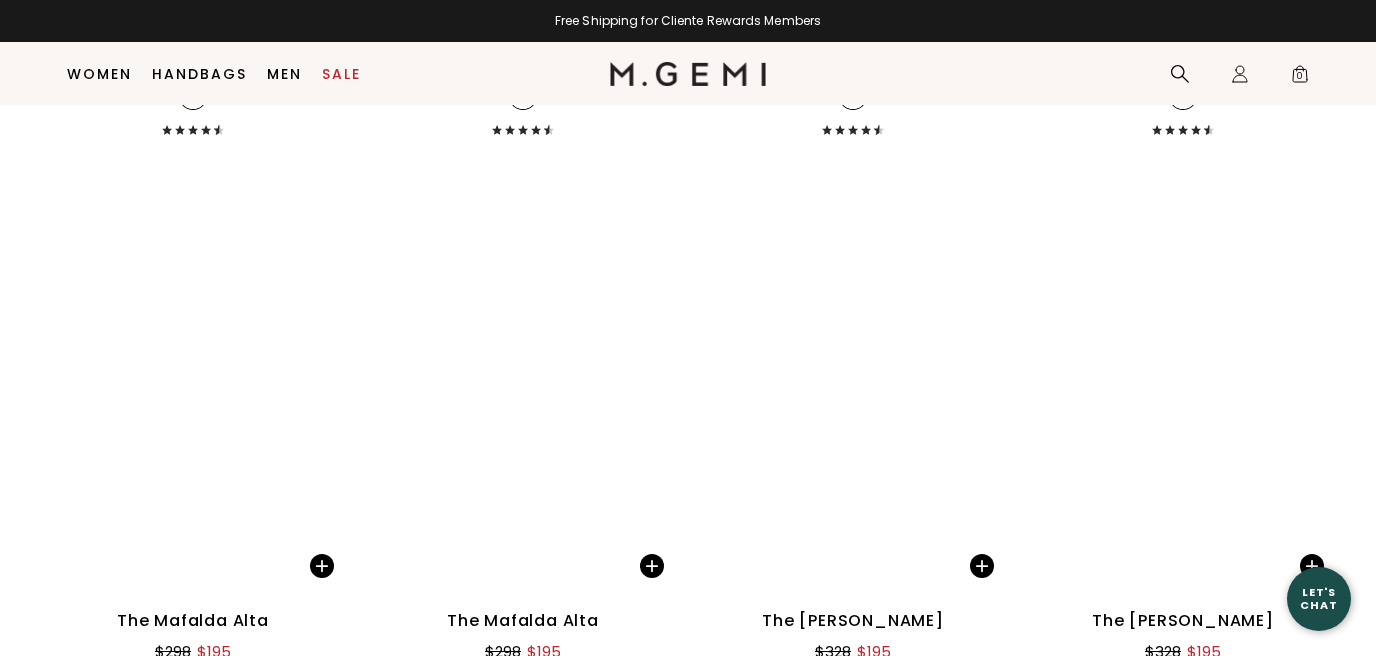 scroll, scrollTop: 6430, scrollLeft: 0, axis: vertical 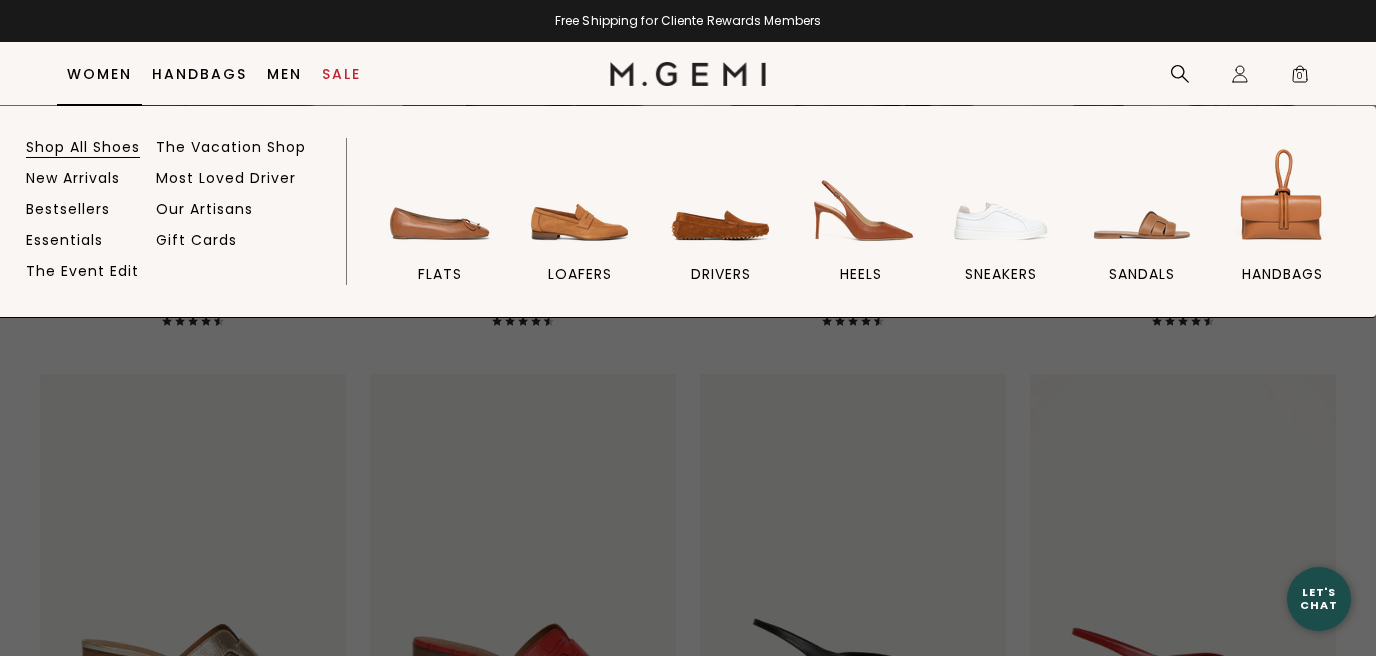 click on "Shop All Shoes" at bounding box center (83, 147) 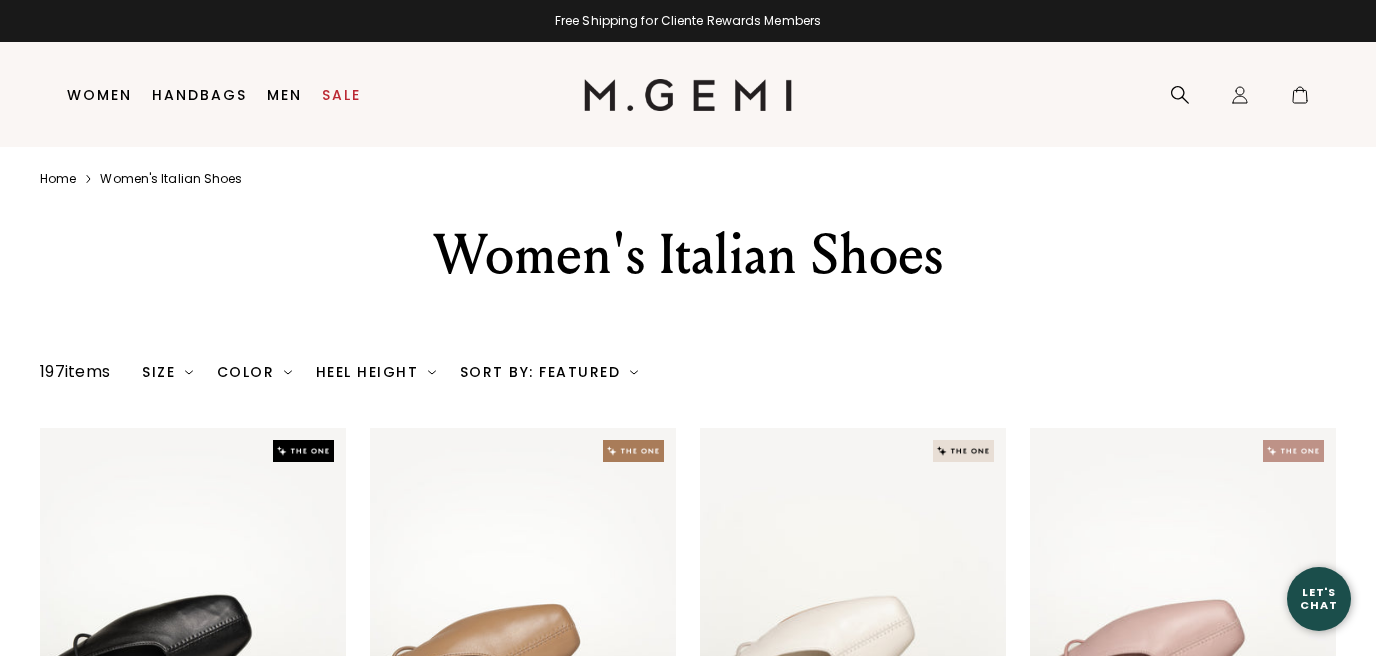 scroll, scrollTop: 0, scrollLeft: 0, axis: both 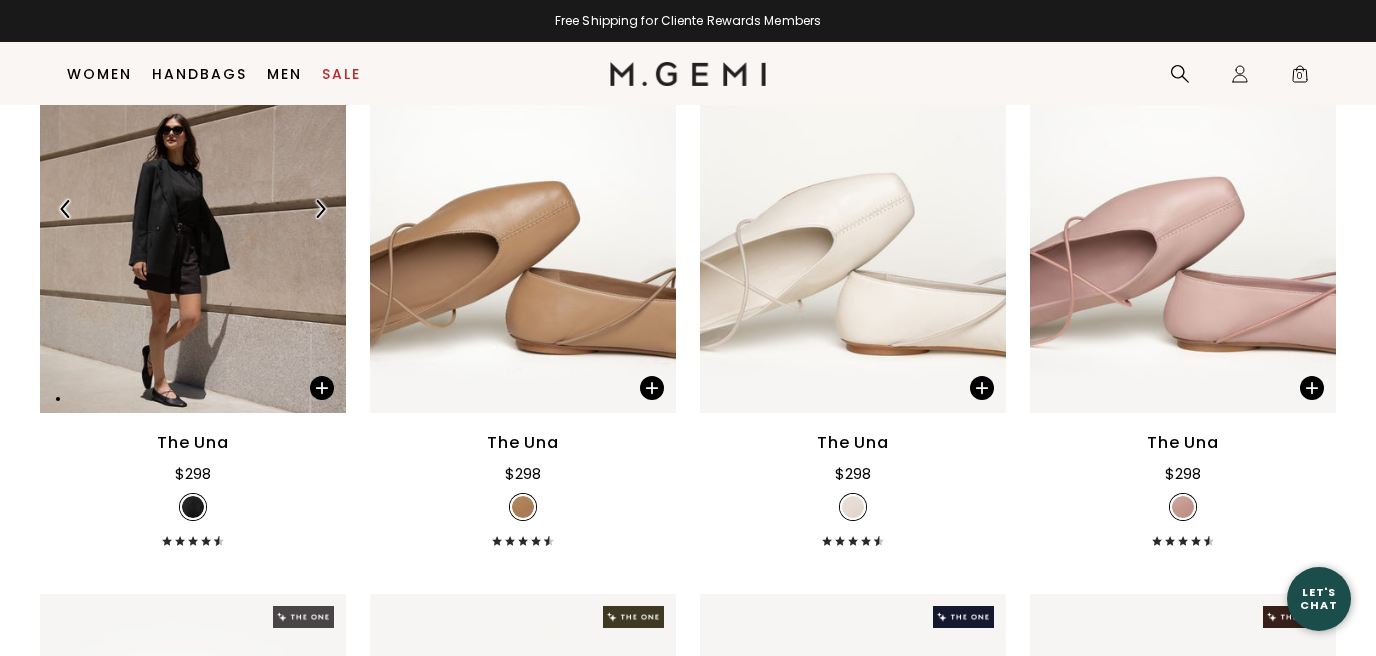 click at bounding box center [320, 209] 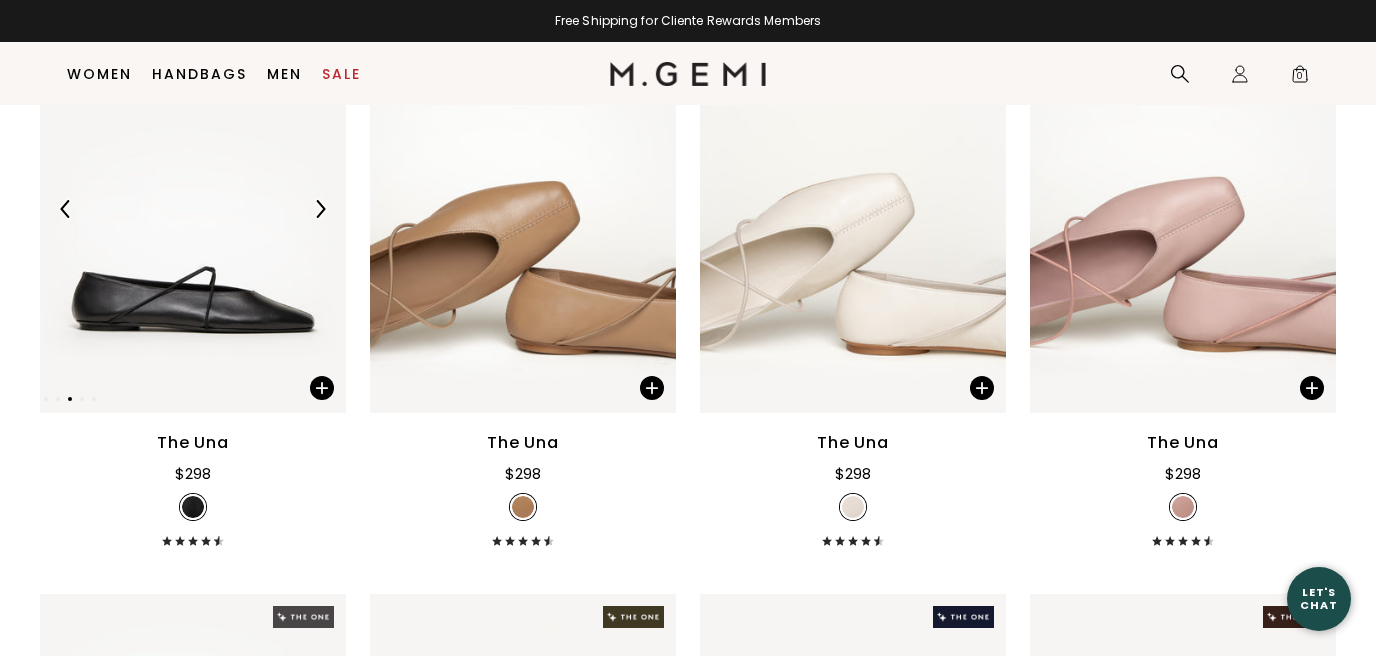 click at bounding box center [320, 209] 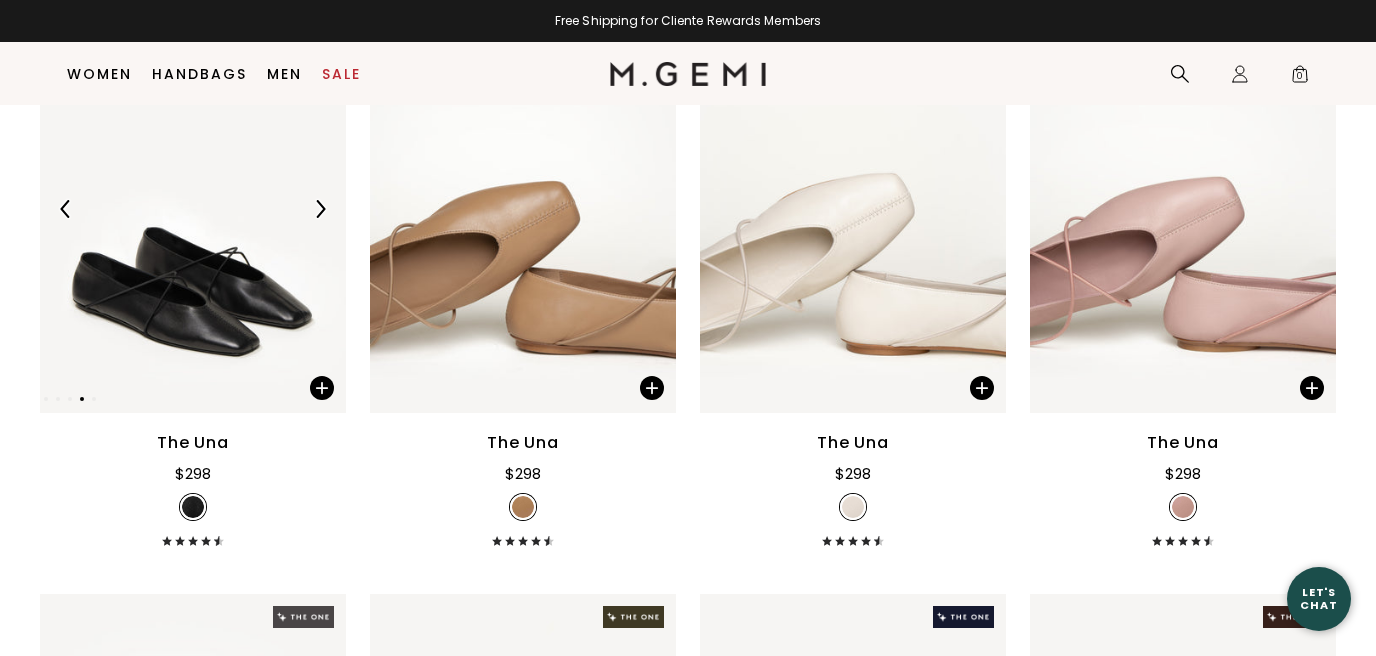 click at bounding box center [320, 209] 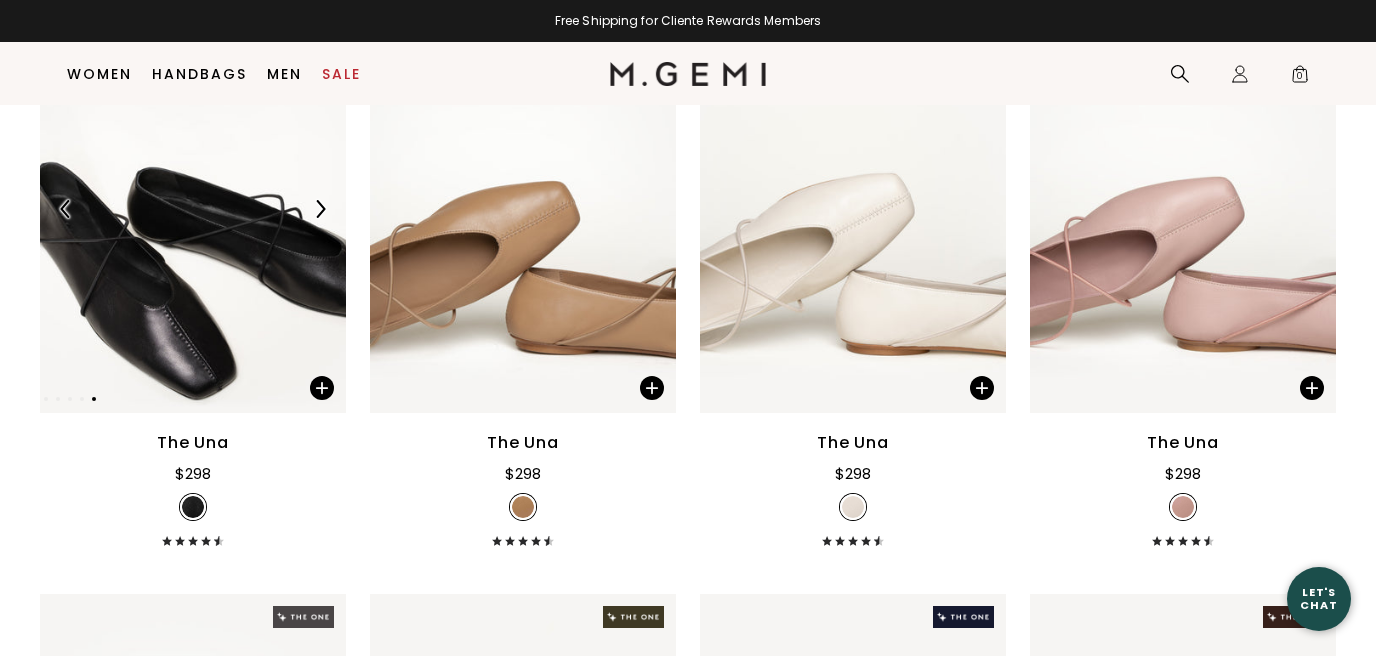 click at bounding box center (320, 209) 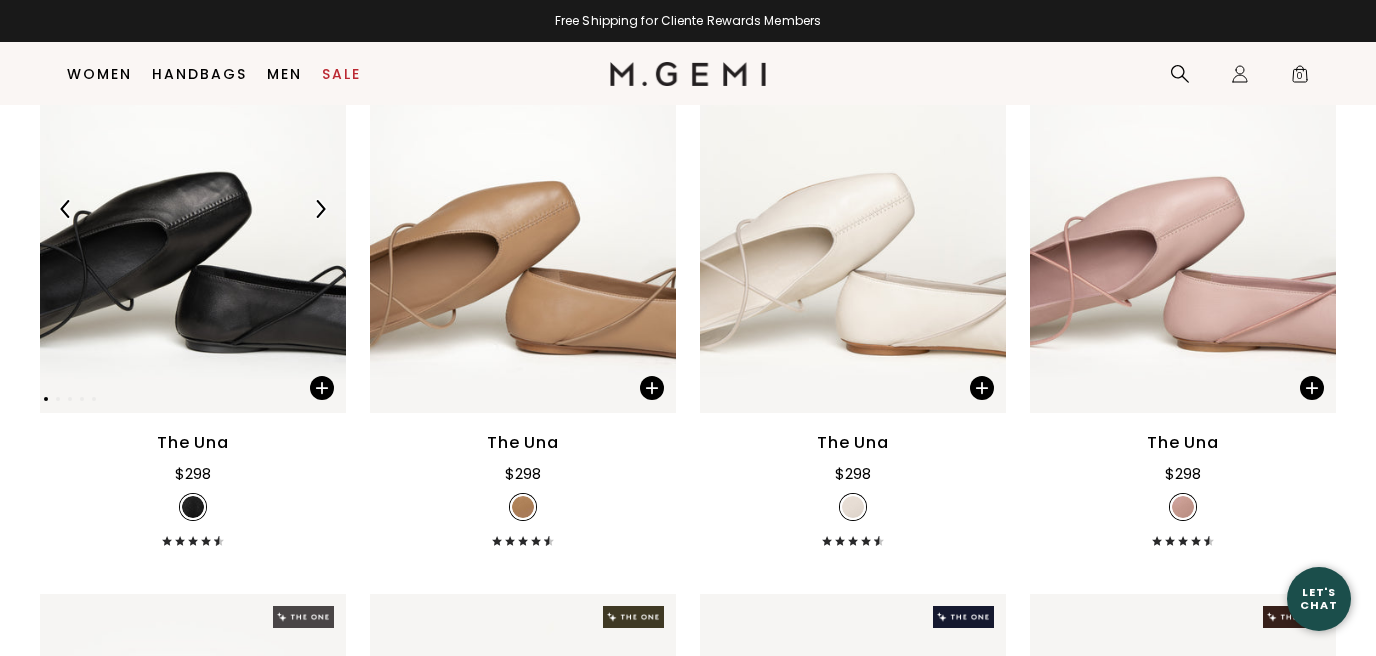 click at bounding box center (320, 209) 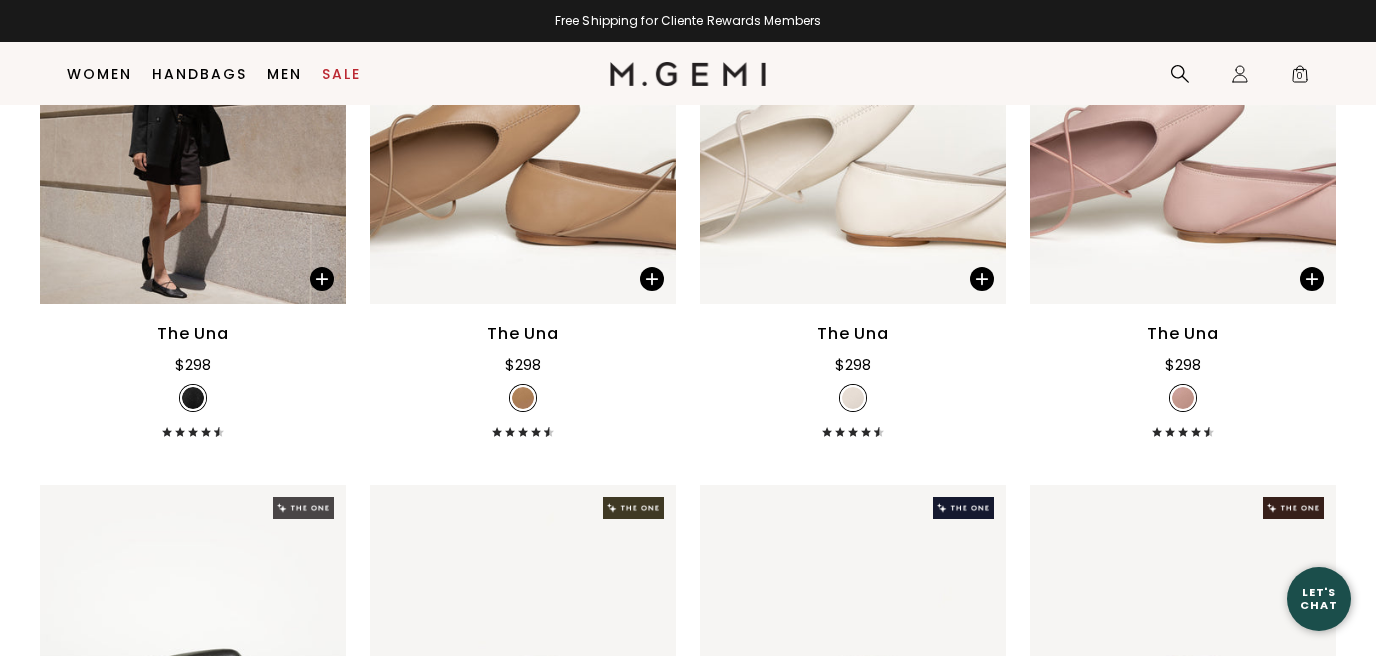 scroll, scrollTop: 0, scrollLeft: 0, axis: both 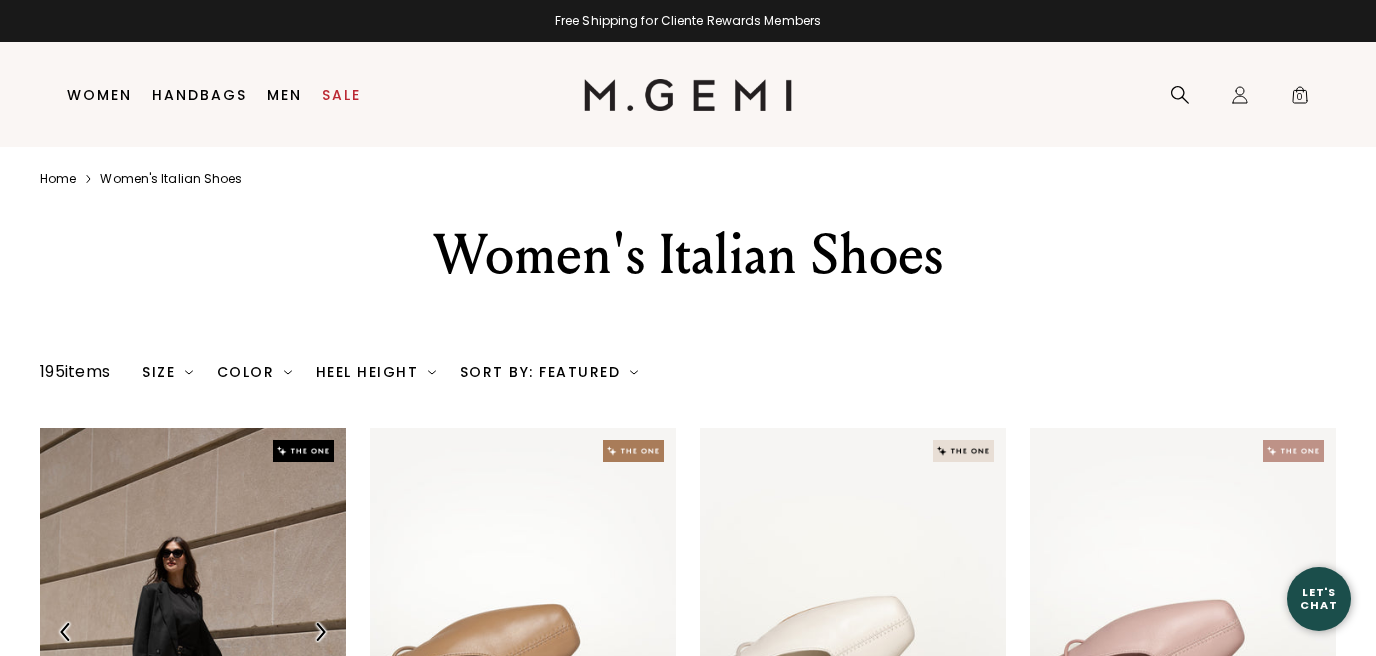 click at bounding box center (193, 632) 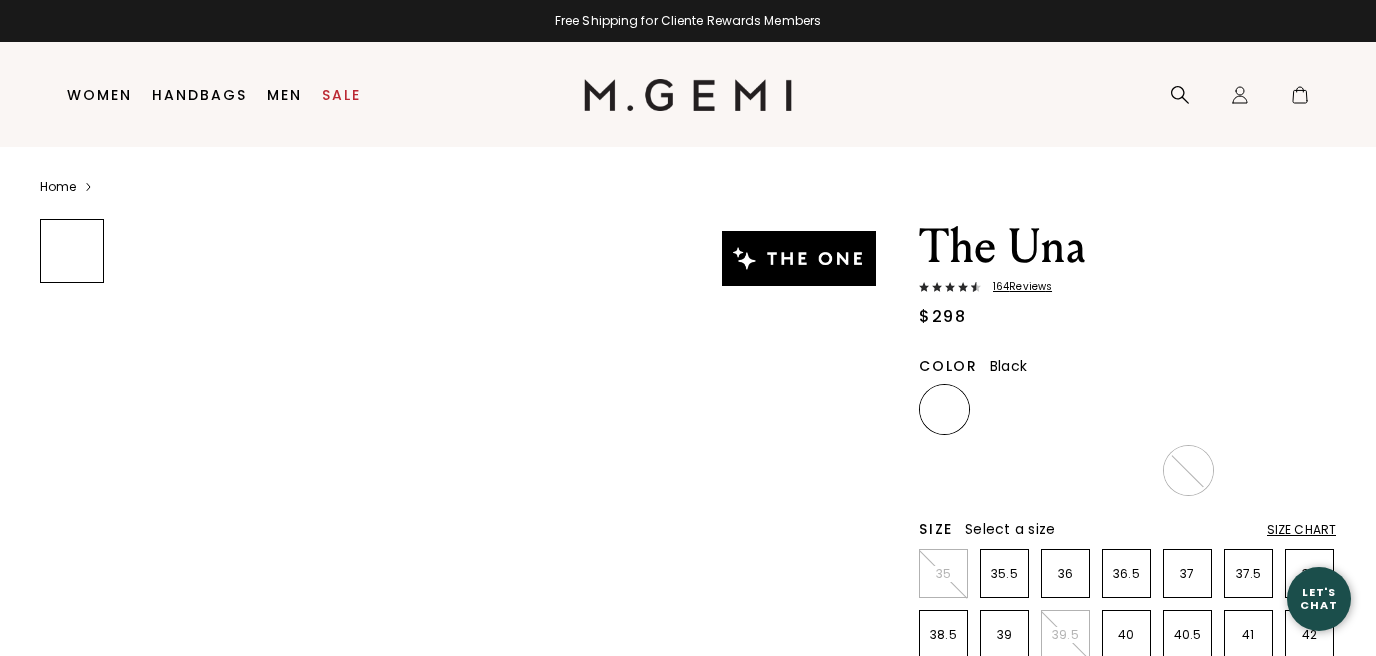 scroll, scrollTop: 0, scrollLeft: 0, axis: both 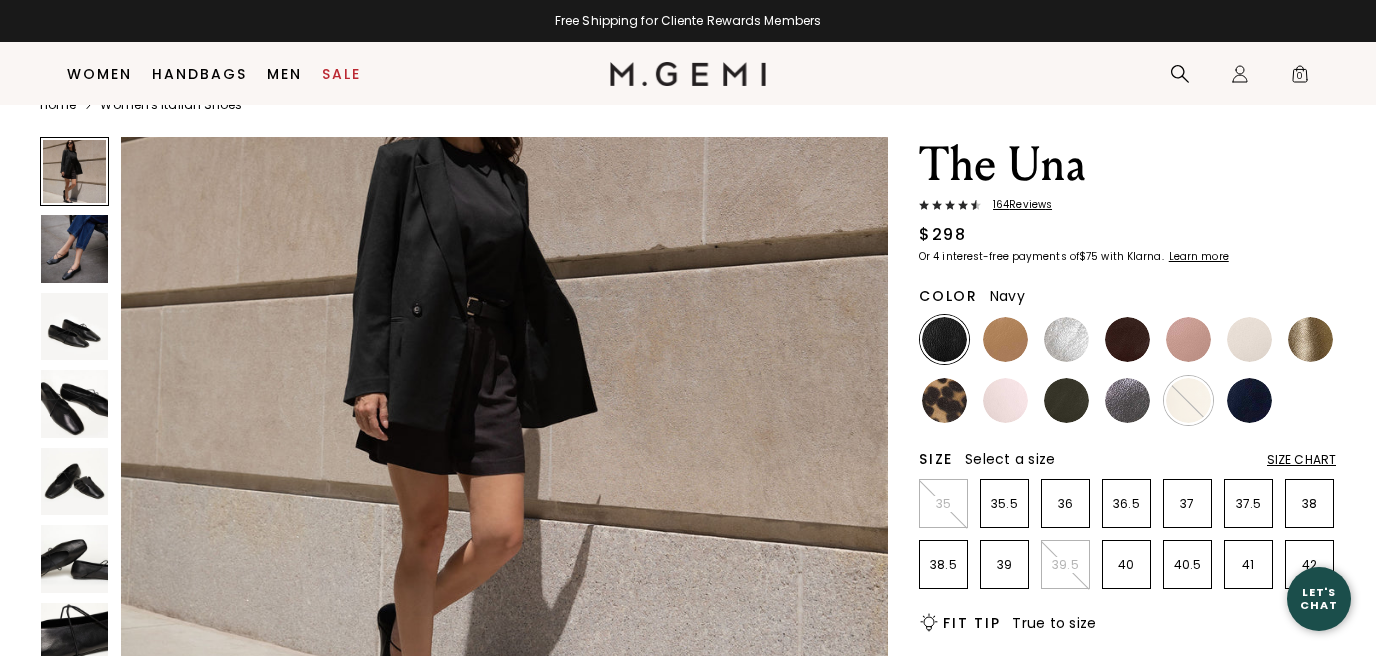 click at bounding box center [1249, 400] 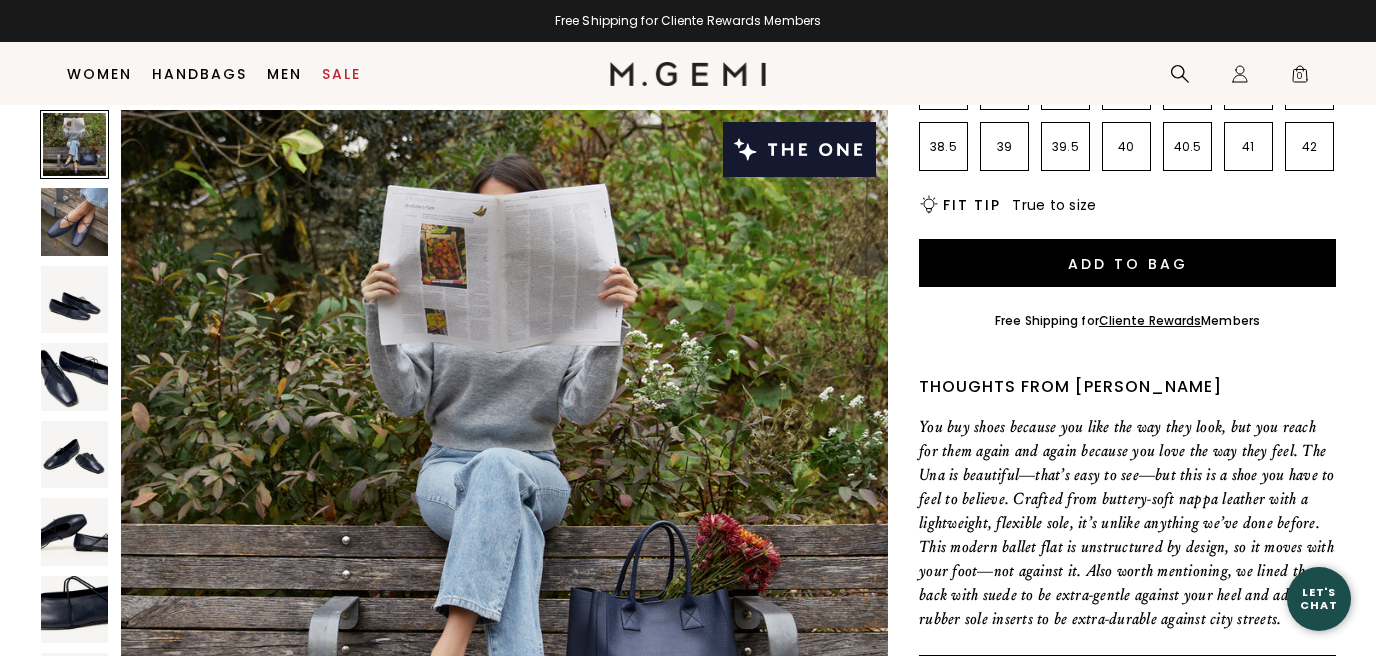 scroll, scrollTop: 464, scrollLeft: 0, axis: vertical 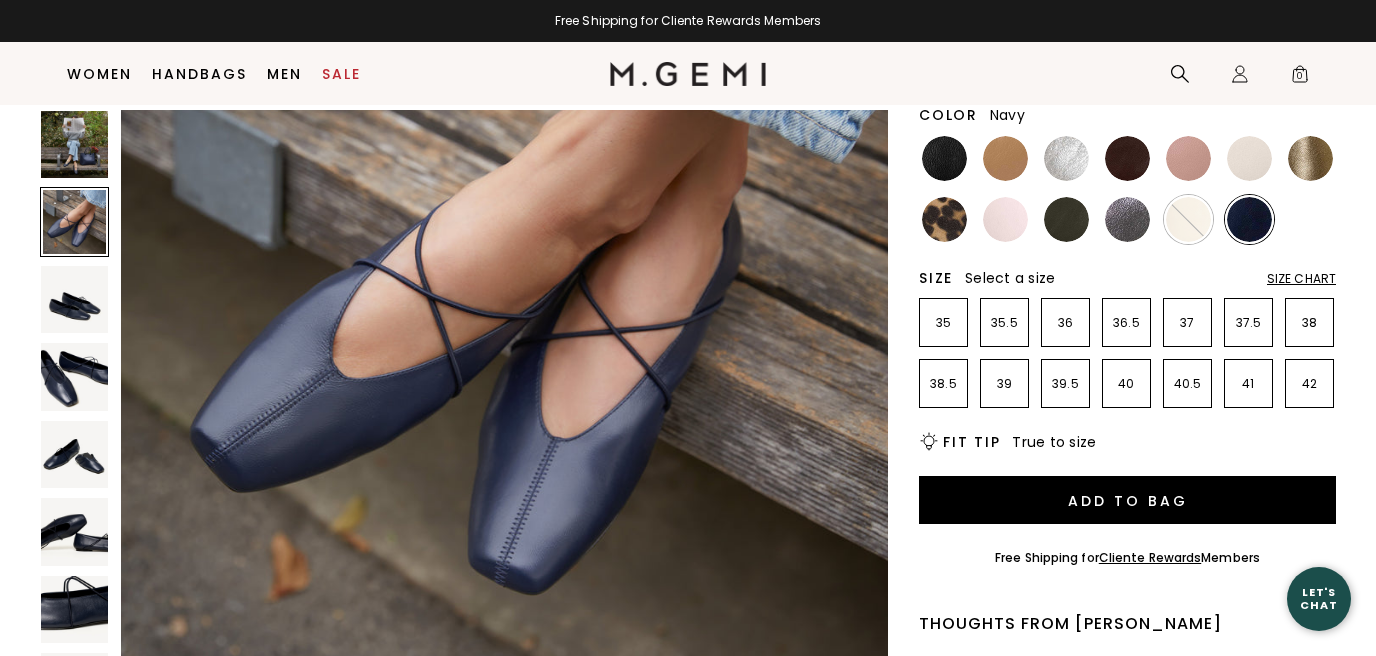 click on "Size Chart" at bounding box center [1301, 279] 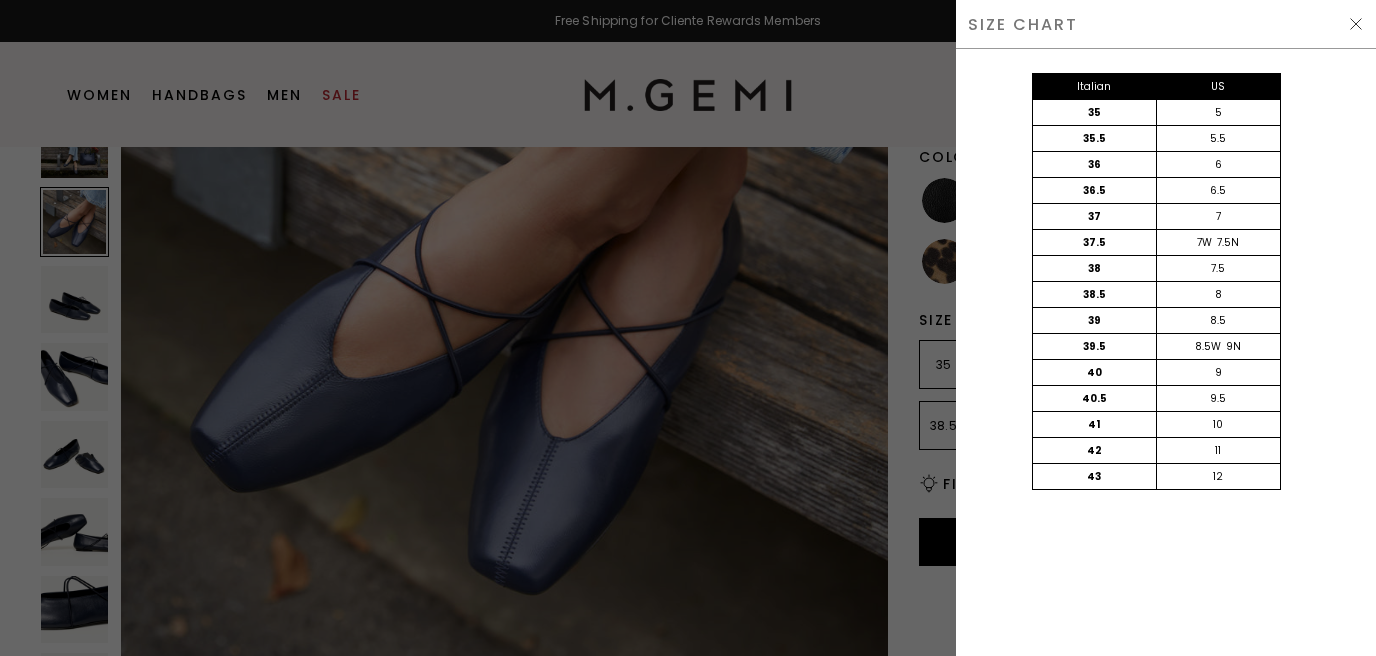 click at bounding box center [1356, 24] 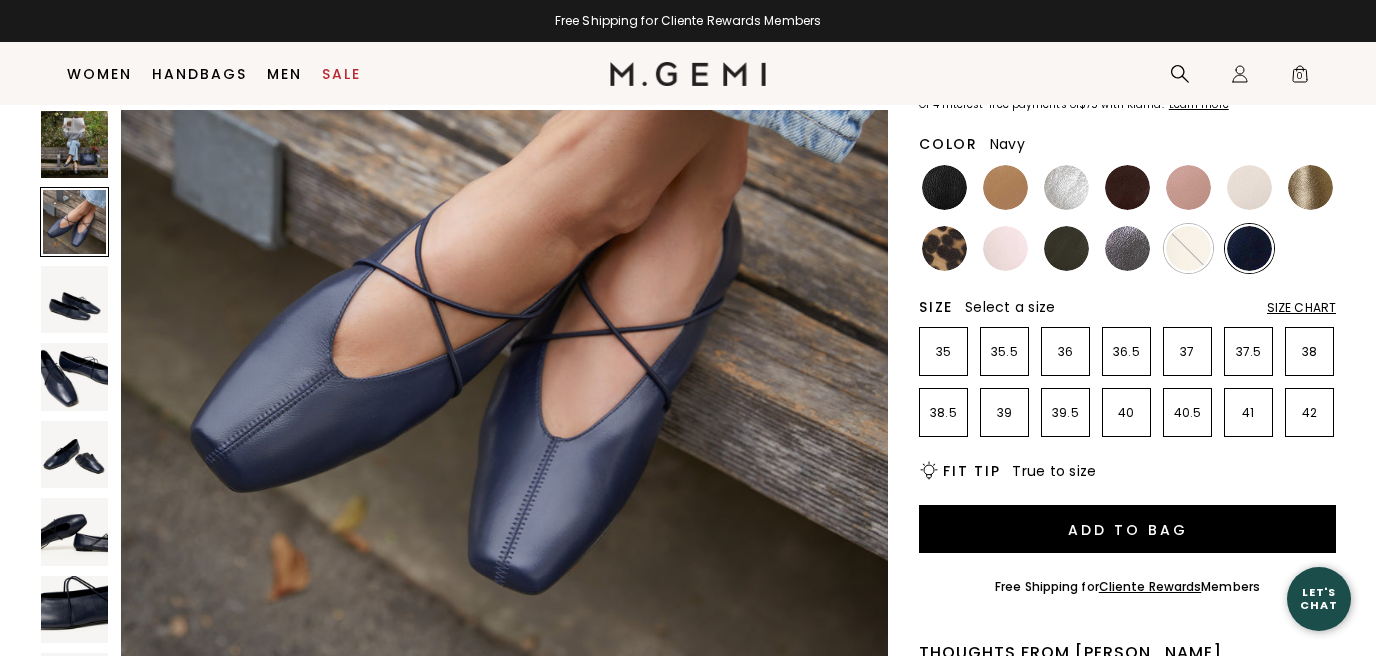 scroll, scrollTop: 179, scrollLeft: 0, axis: vertical 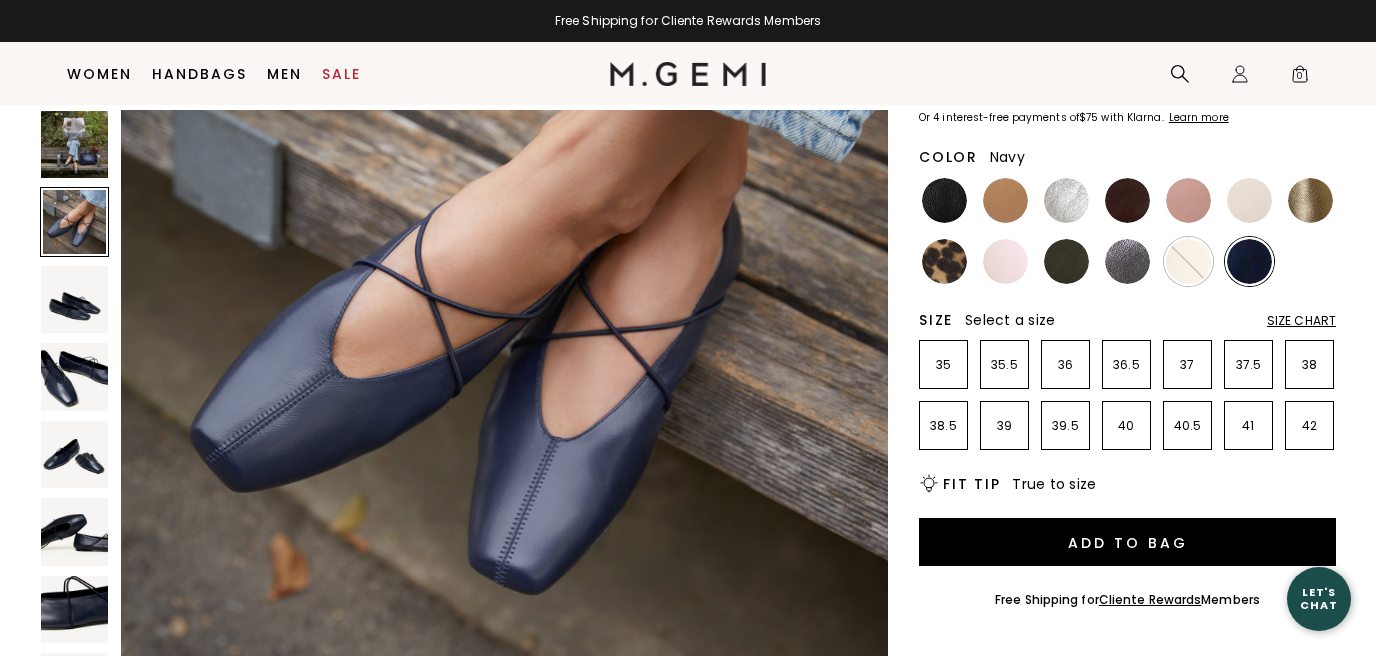 click at bounding box center (1249, 261) 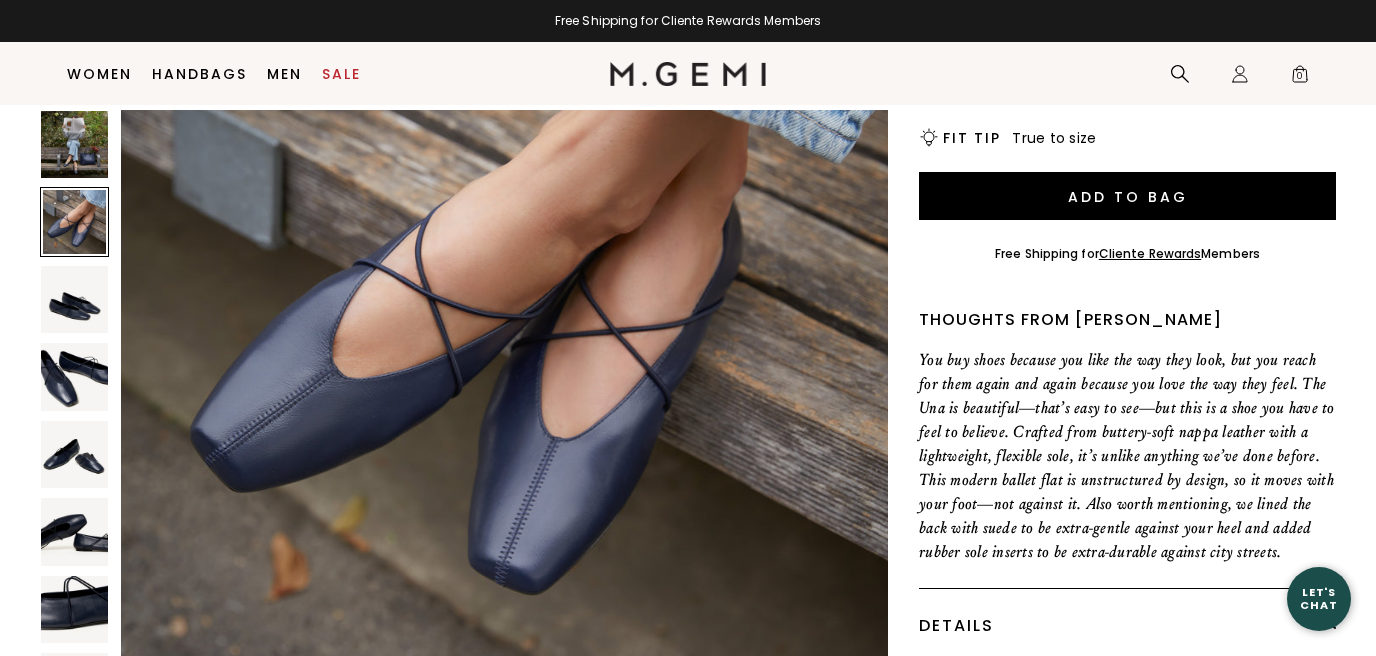 scroll, scrollTop: 531, scrollLeft: 0, axis: vertical 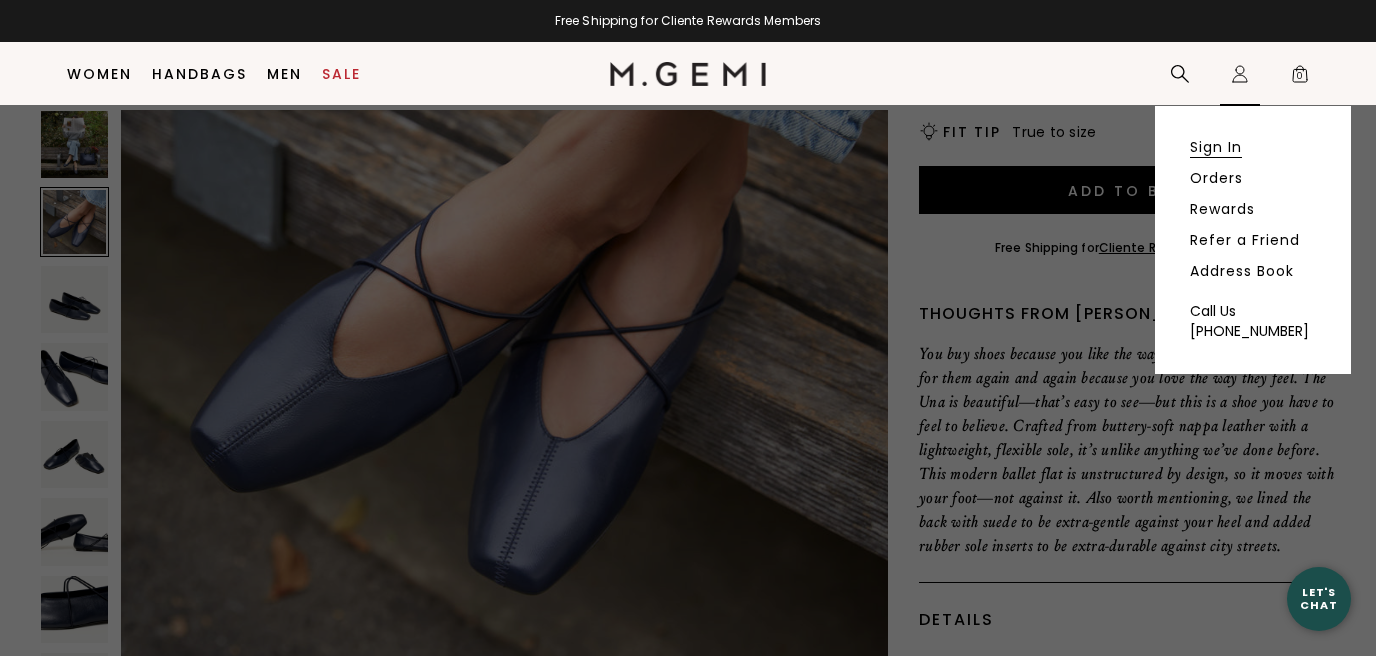 click on "Sign In" at bounding box center [1216, 147] 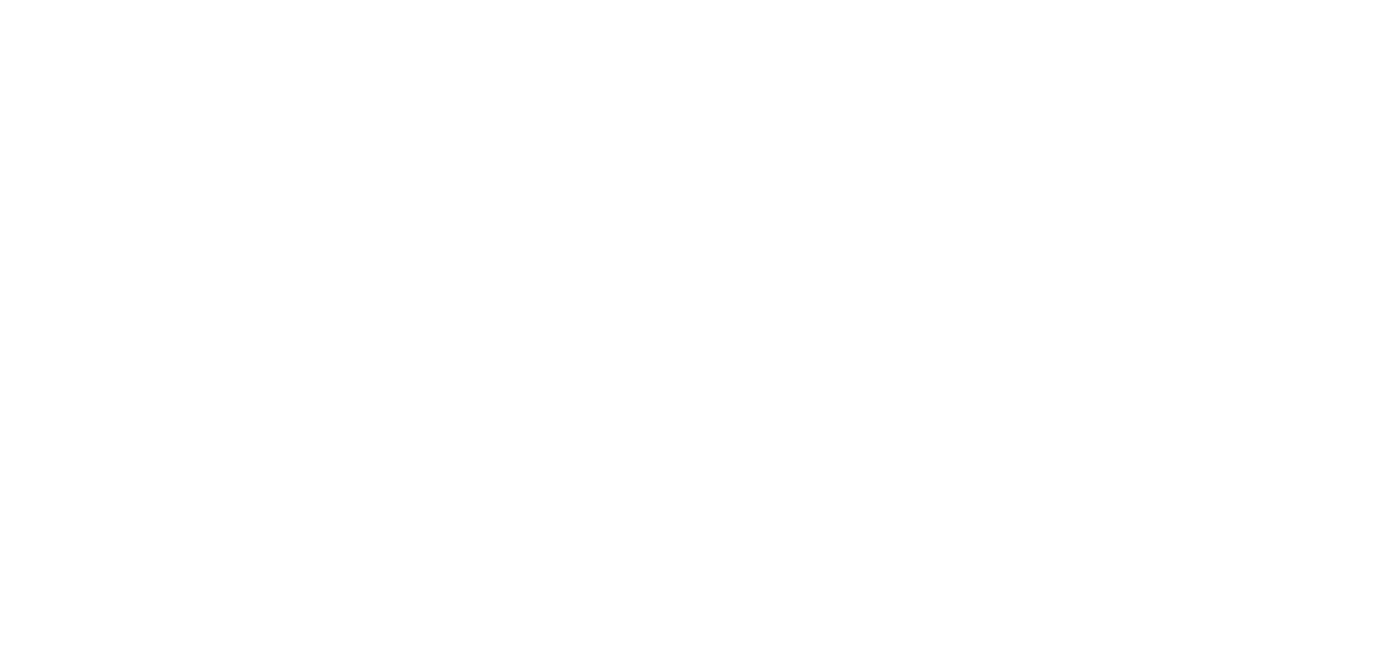 scroll, scrollTop: 0, scrollLeft: 0, axis: both 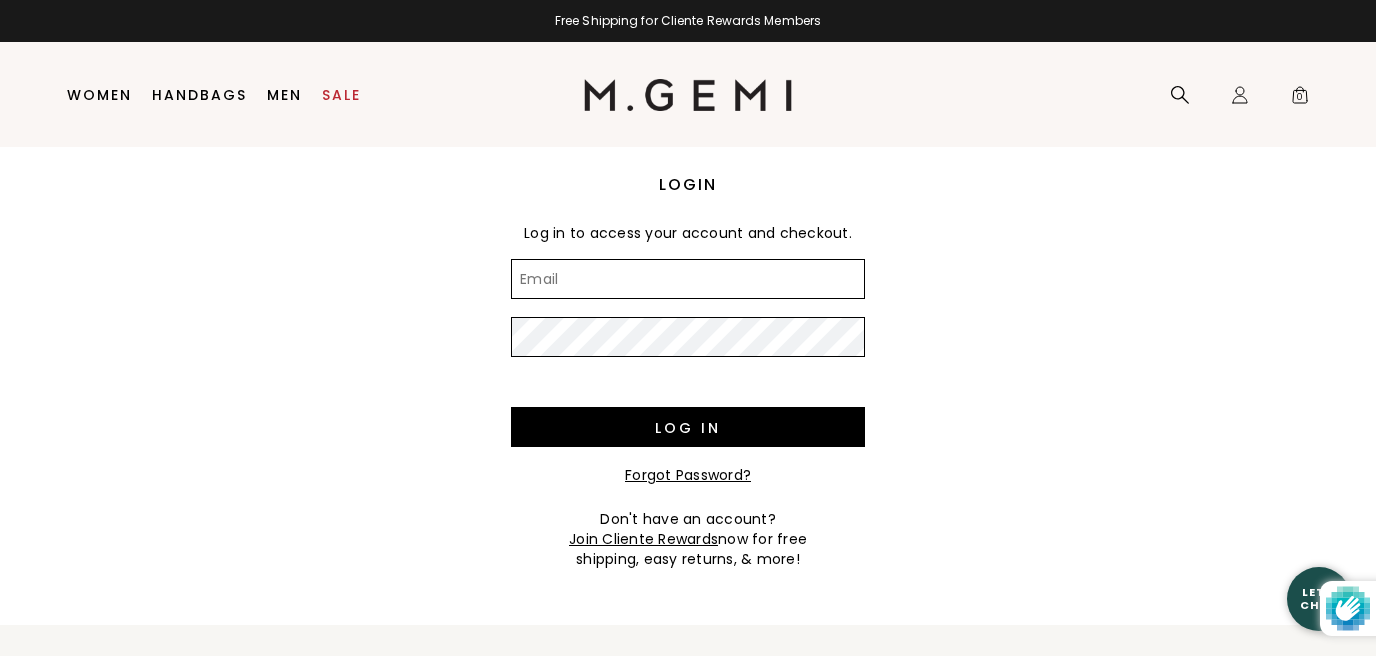 click on "Email" at bounding box center (688, 279) 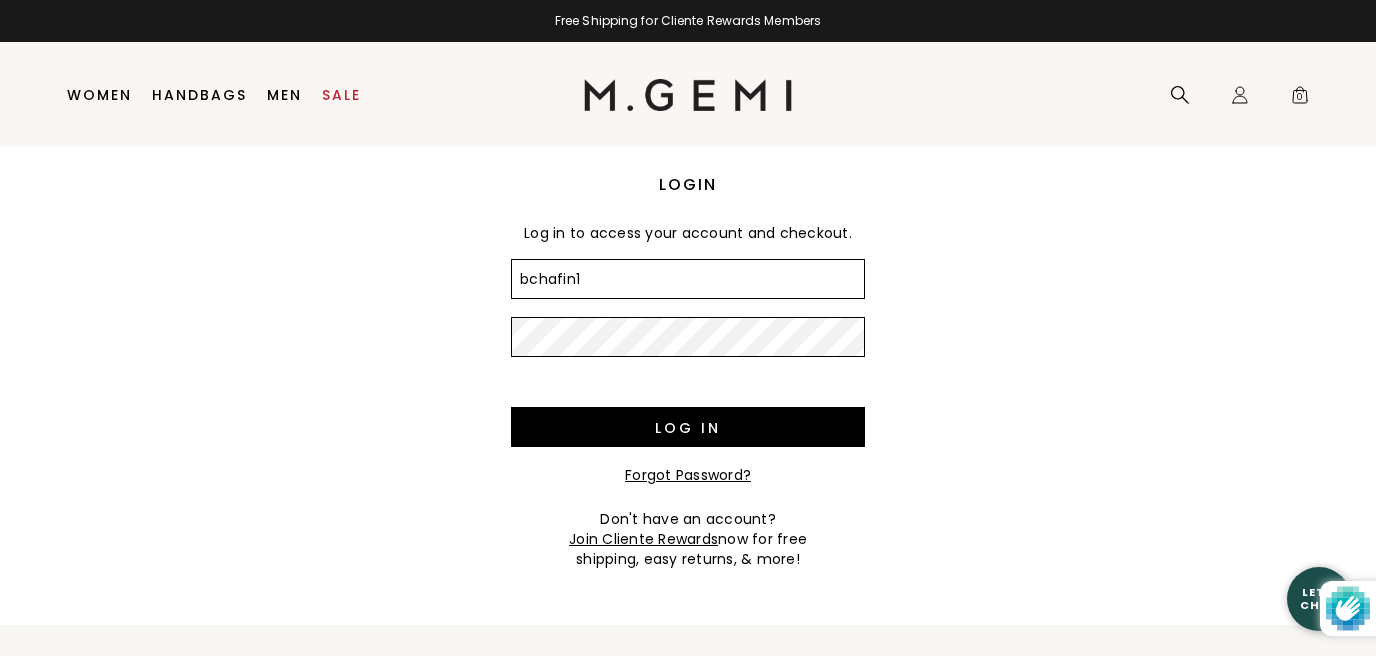 type on "[EMAIL_ADDRESS][DOMAIN_NAME]" 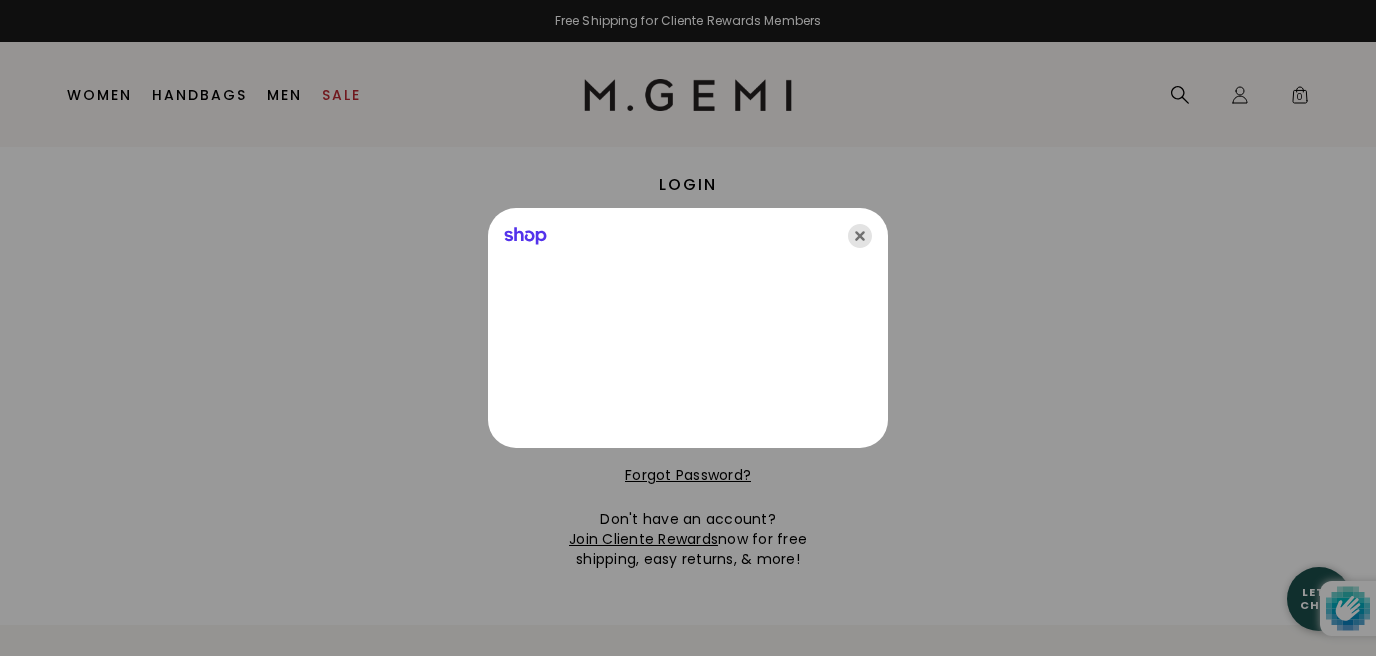 click 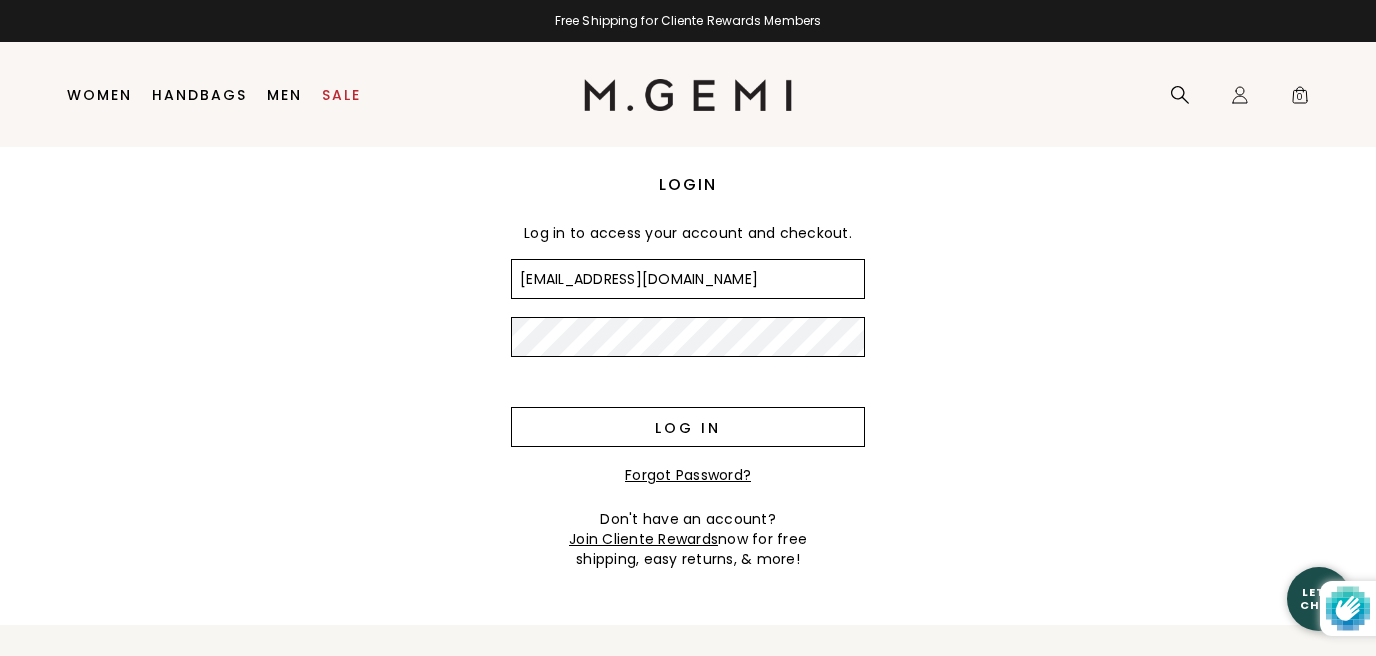 click on "Log in" at bounding box center (688, 427) 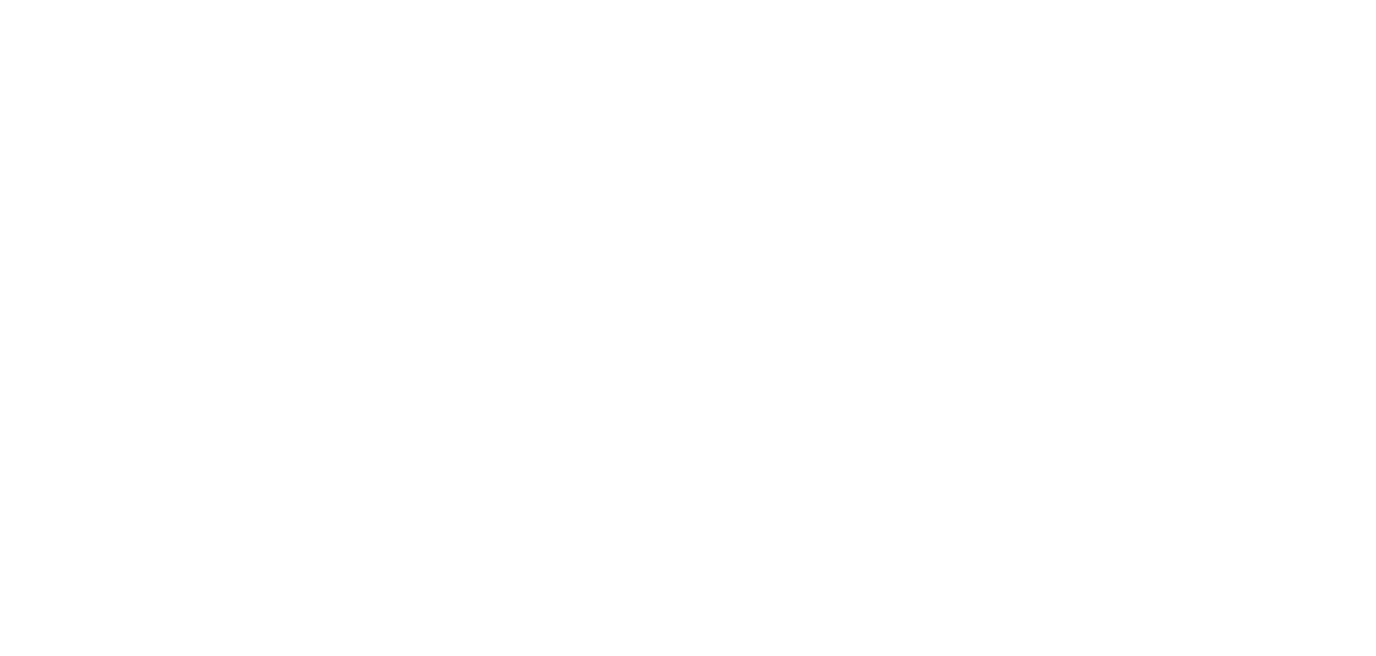scroll, scrollTop: 0, scrollLeft: 0, axis: both 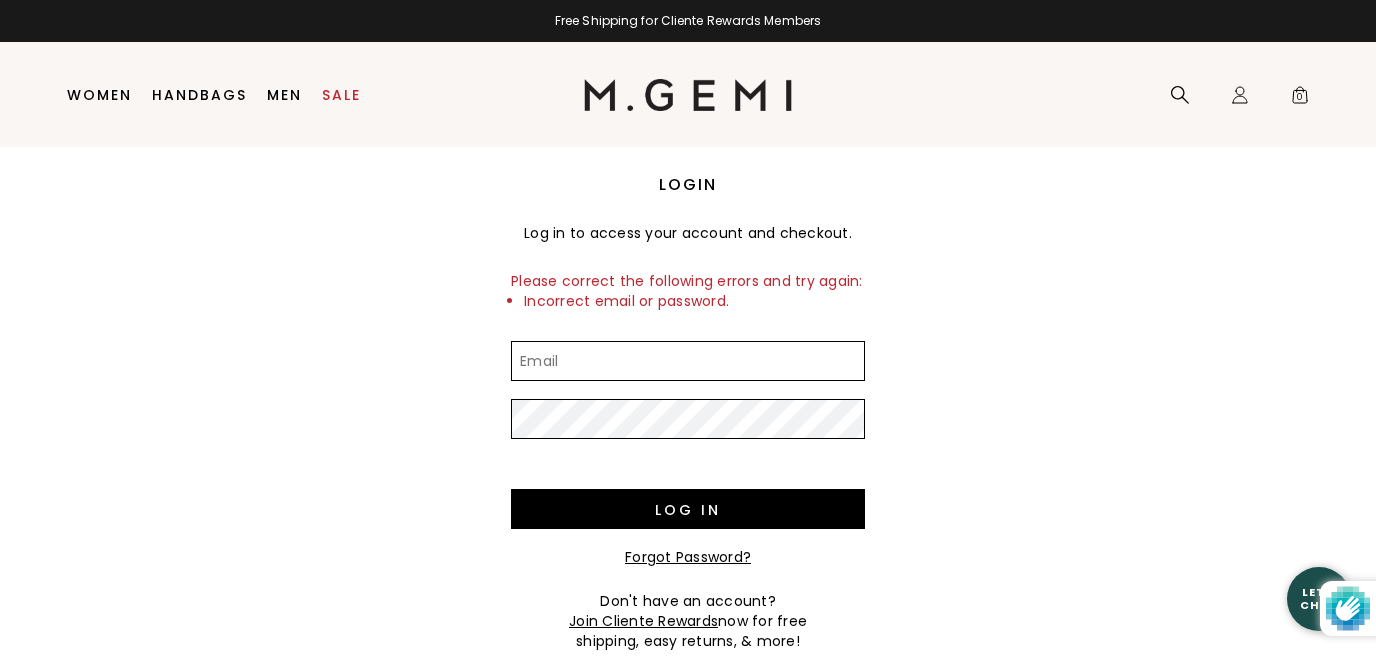 click on "Email" at bounding box center [688, 361] 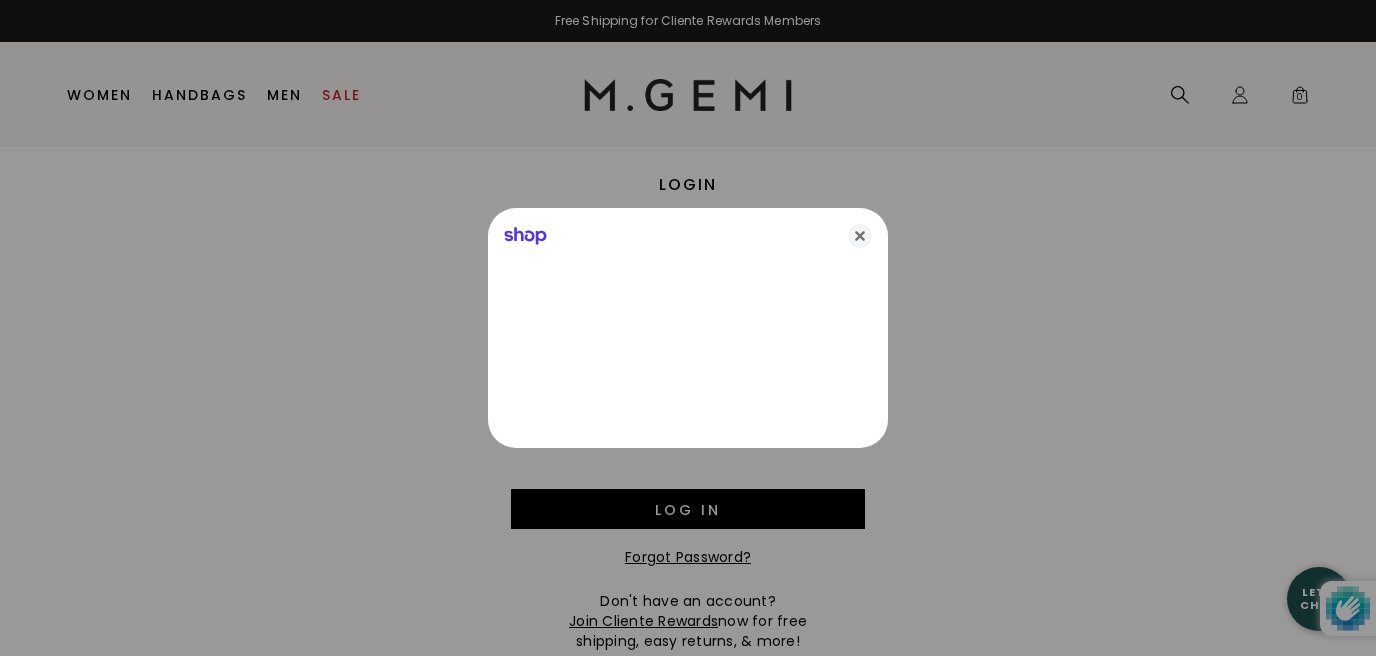 type on "[EMAIL_ADDRESS][DOMAIN_NAME]" 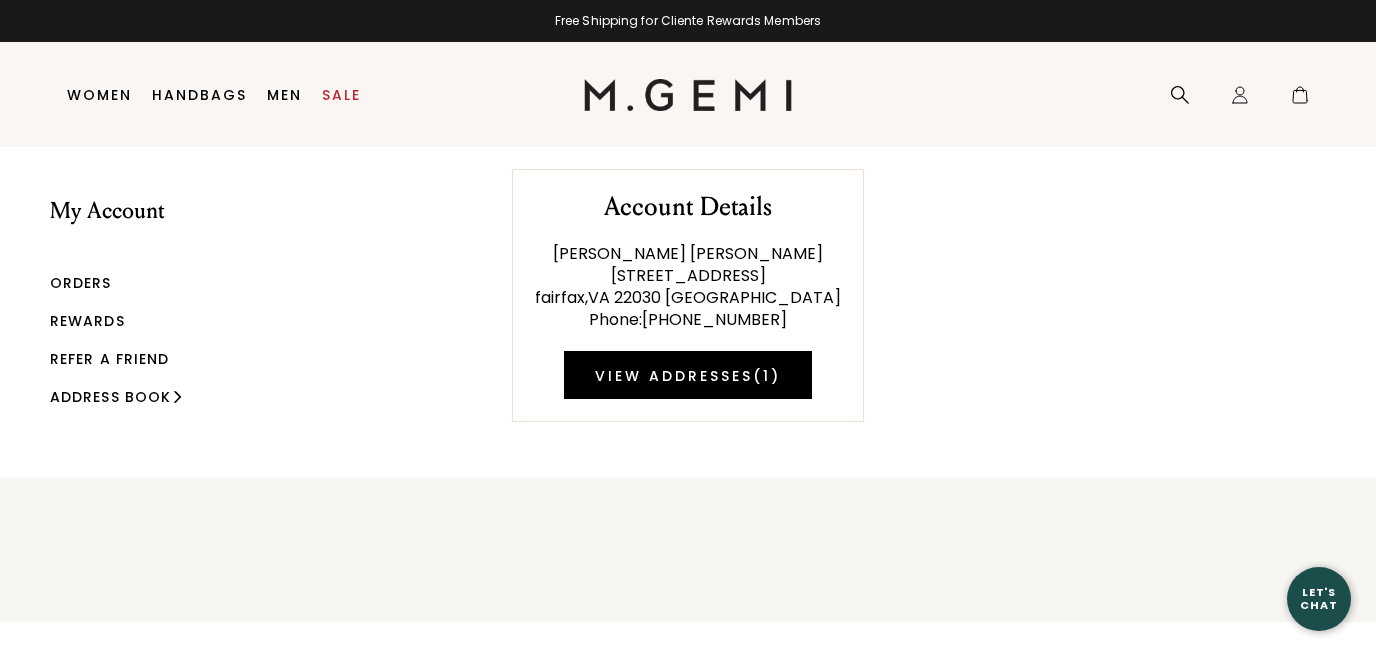 scroll, scrollTop: 0, scrollLeft: 0, axis: both 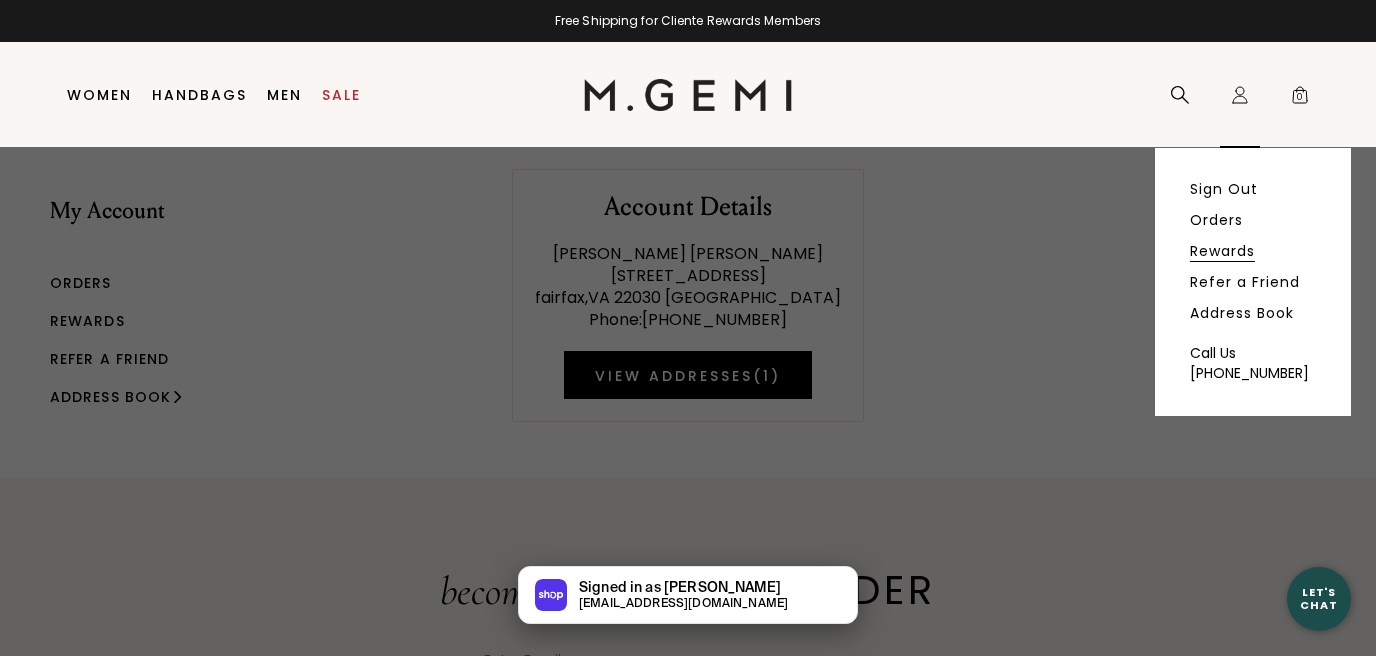 click on "Rewards" at bounding box center [1222, 251] 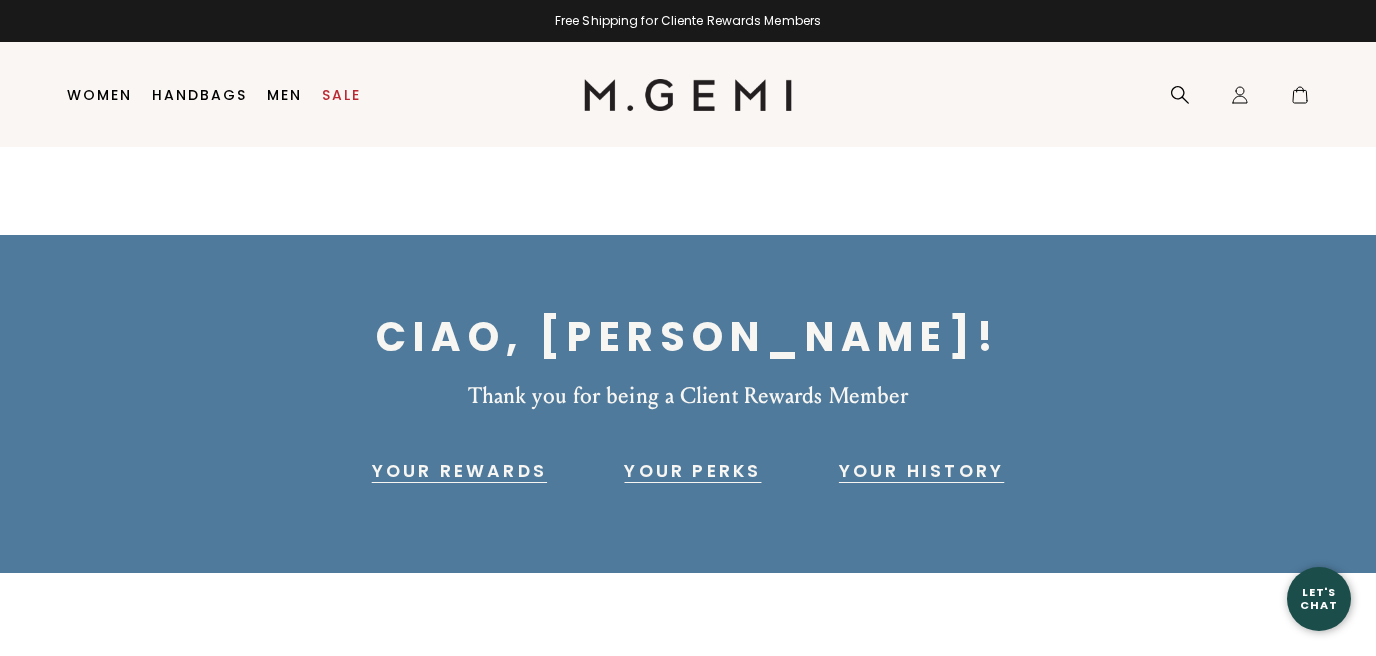scroll, scrollTop: 0, scrollLeft: 0, axis: both 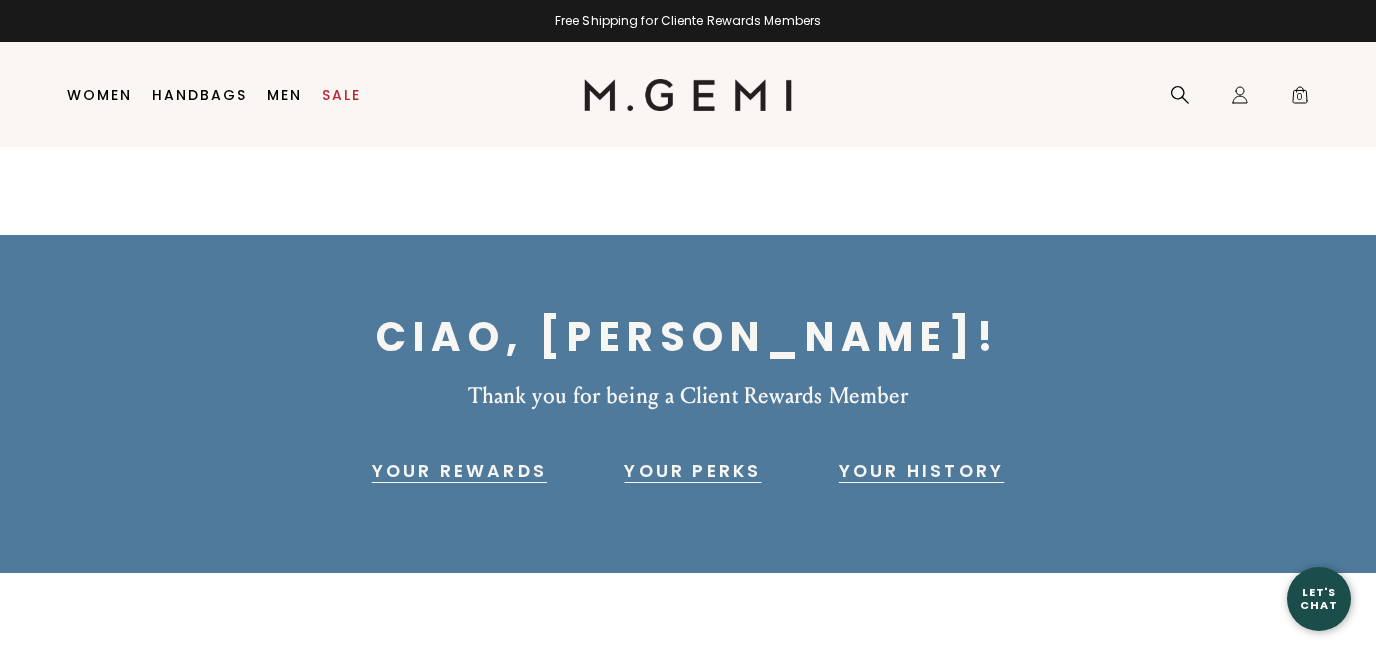 click on "Your History" at bounding box center [921, 471] 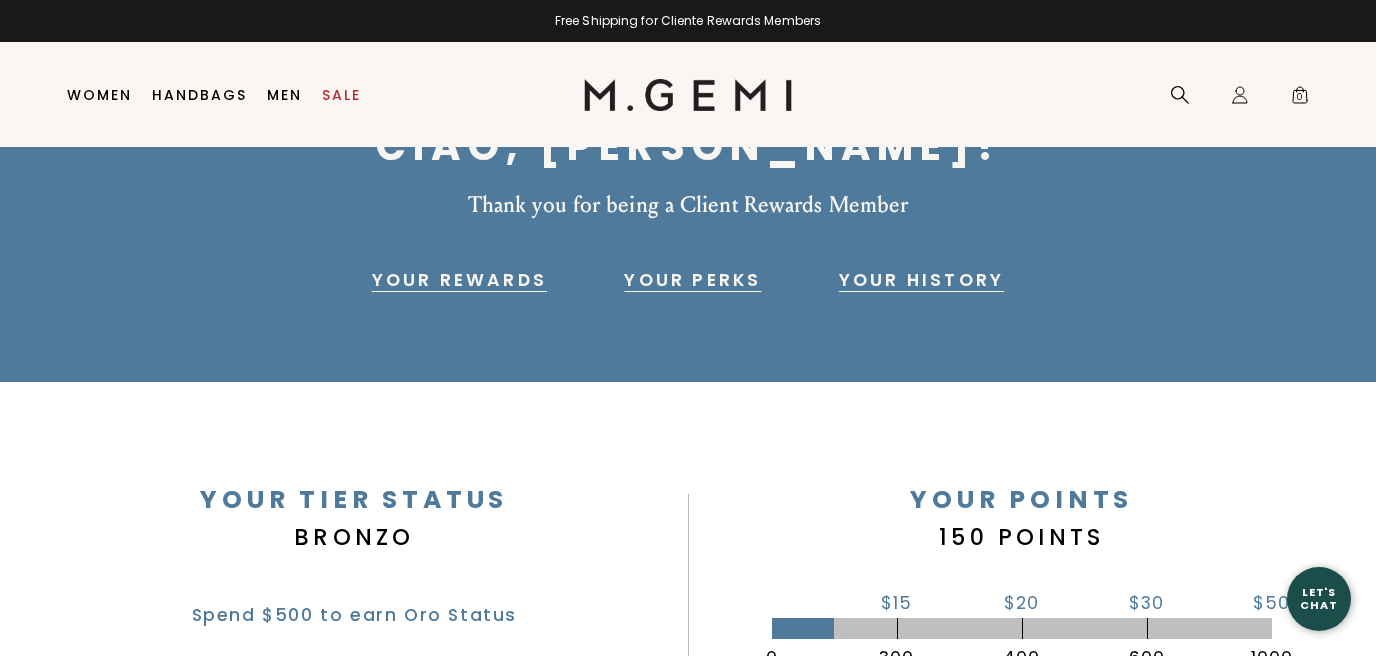 scroll, scrollTop: 0, scrollLeft: 0, axis: both 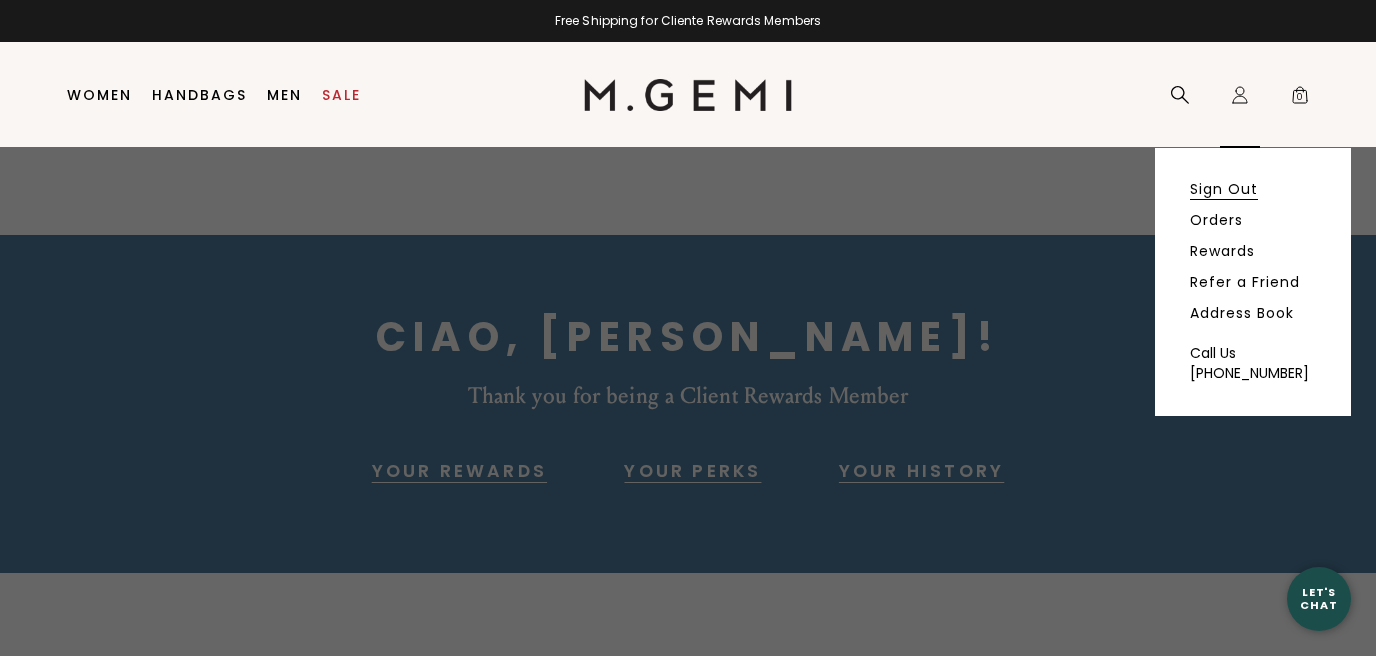 click on "Sign Out" at bounding box center (1224, 189) 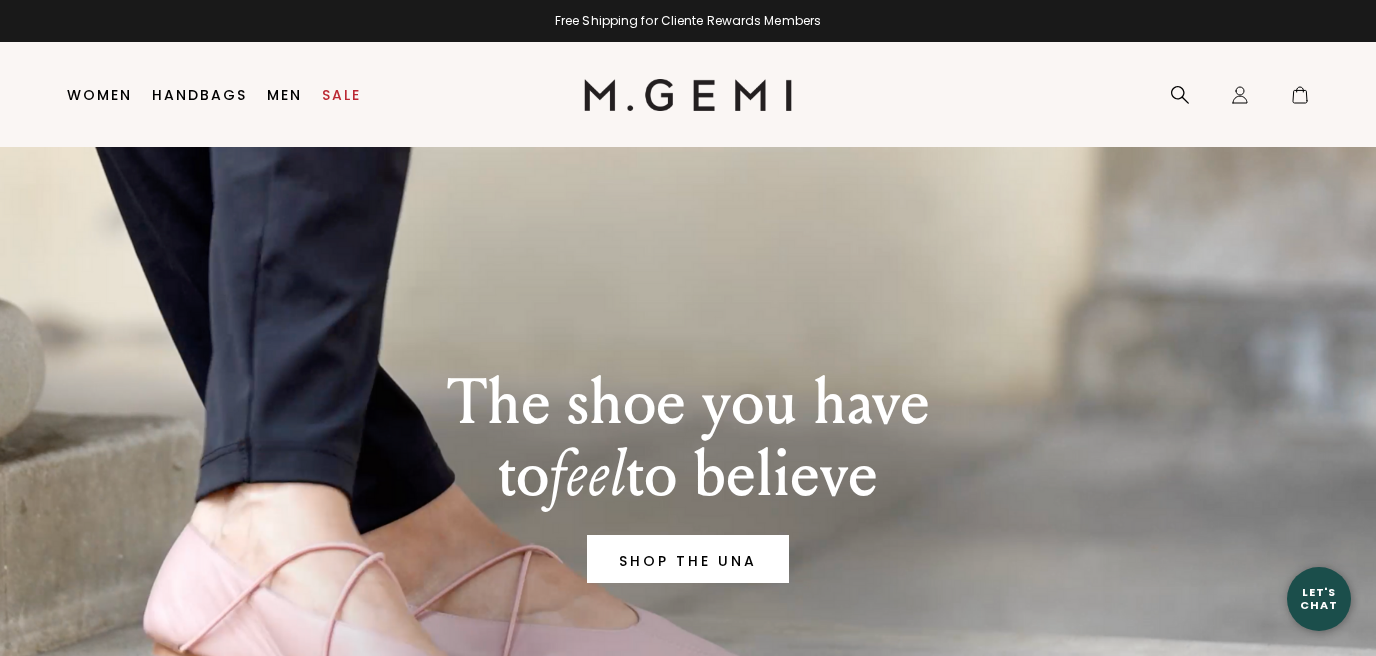 scroll, scrollTop: 0, scrollLeft: 0, axis: both 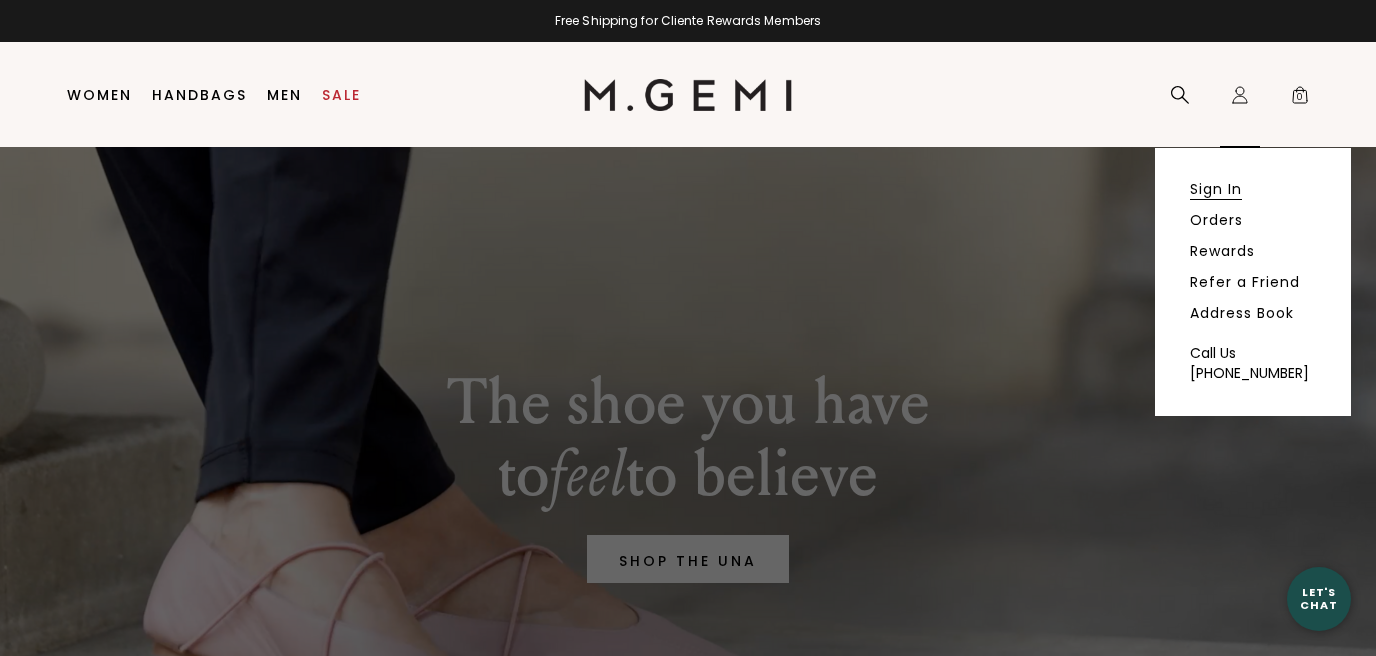 click on "Sign In" at bounding box center [1216, 189] 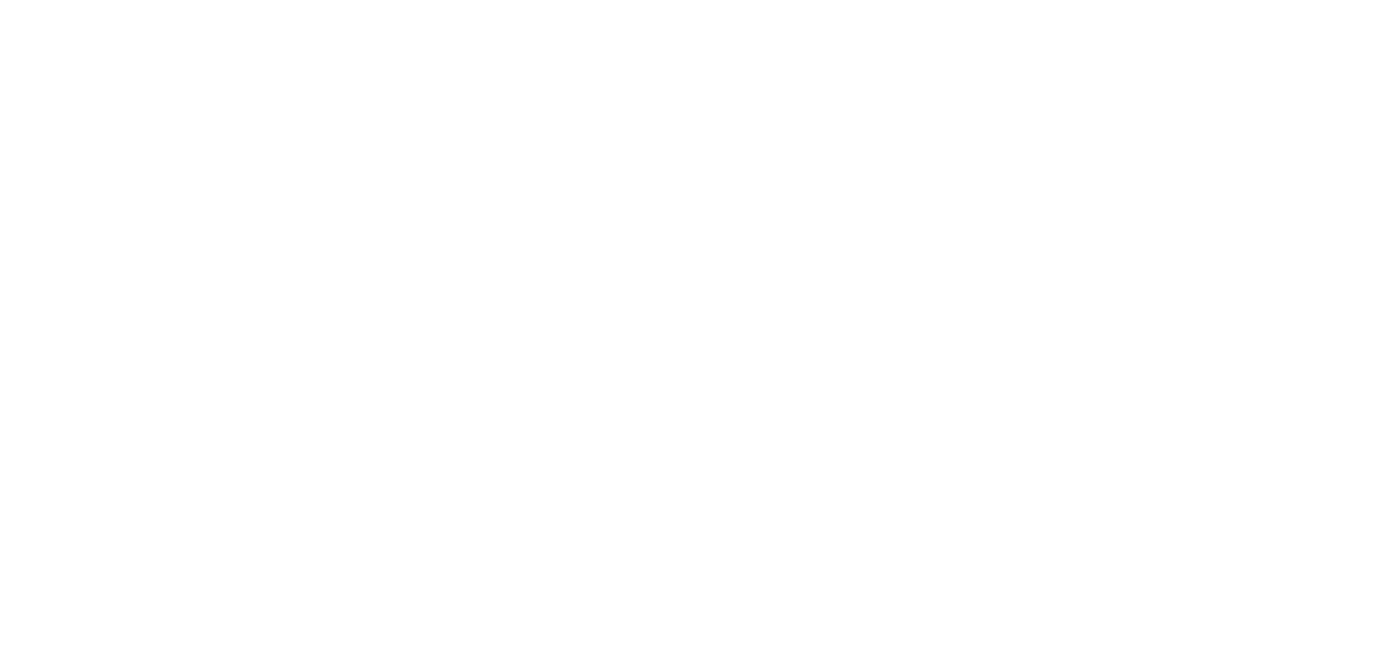 scroll, scrollTop: 0, scrollLeft: 0, axis: both 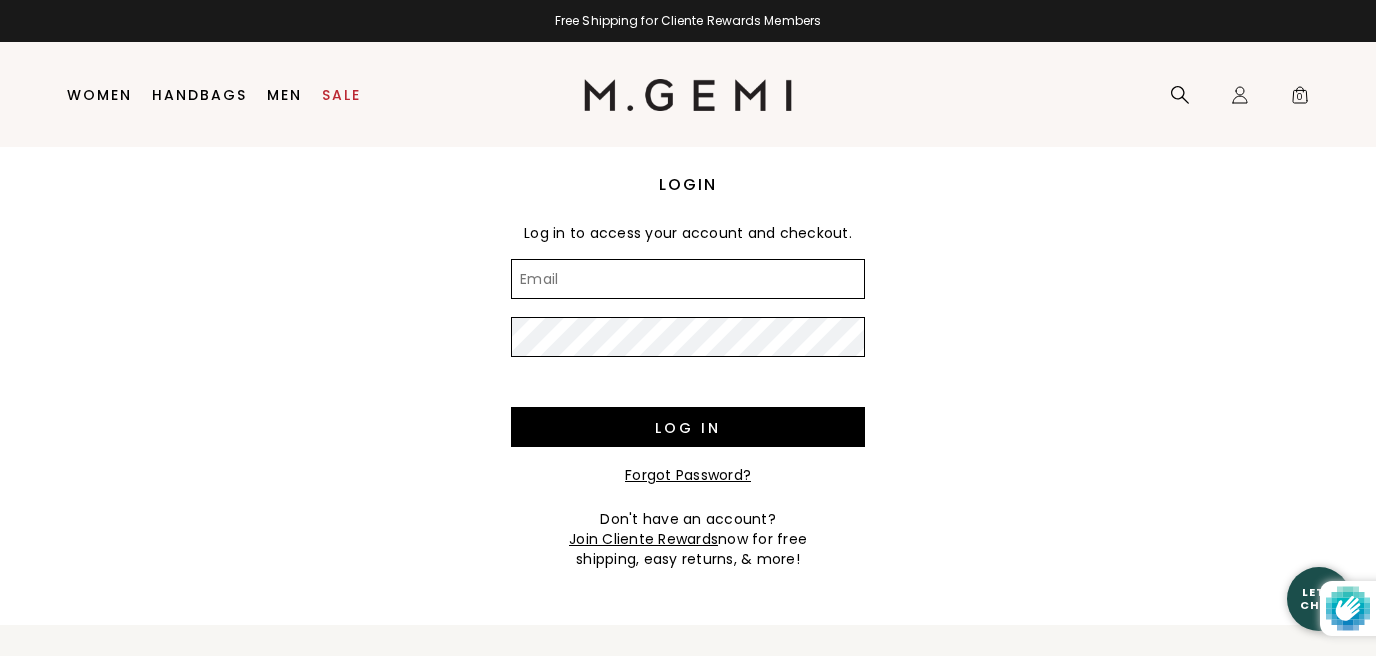 click on "Email" at bounding box center (688, 279) 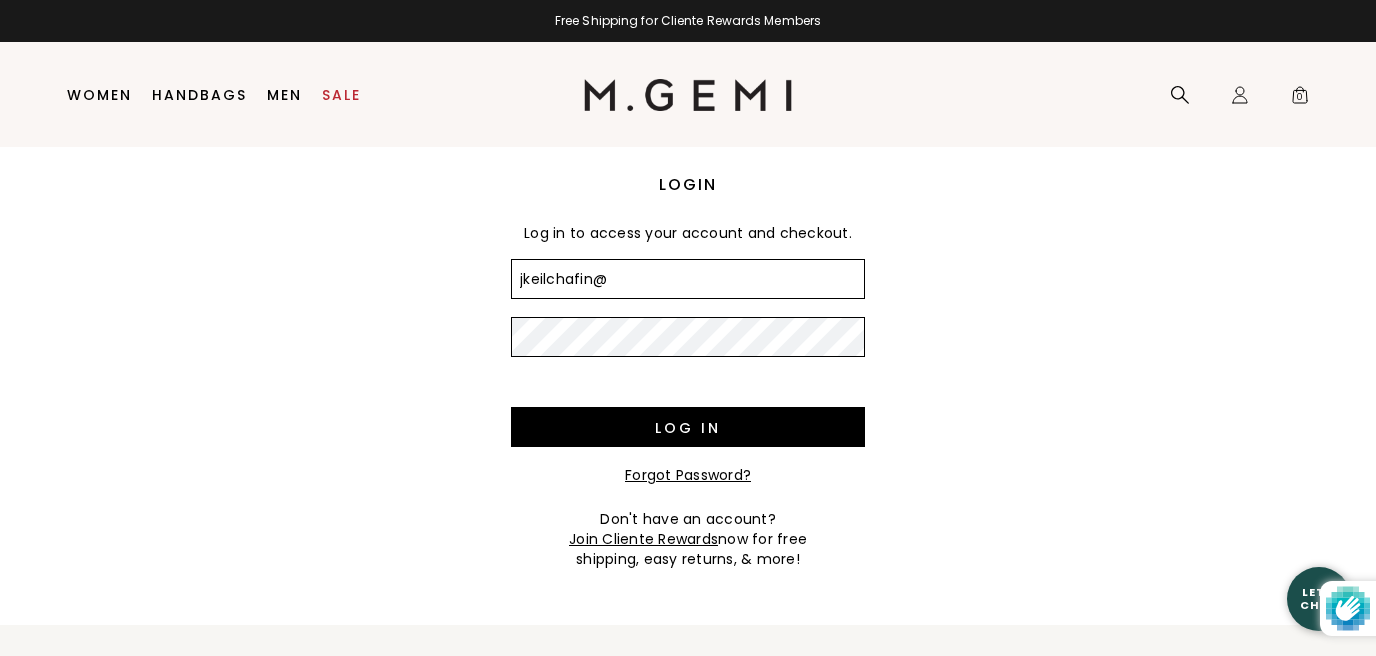 type on "jkeilchafin@gmail.com" 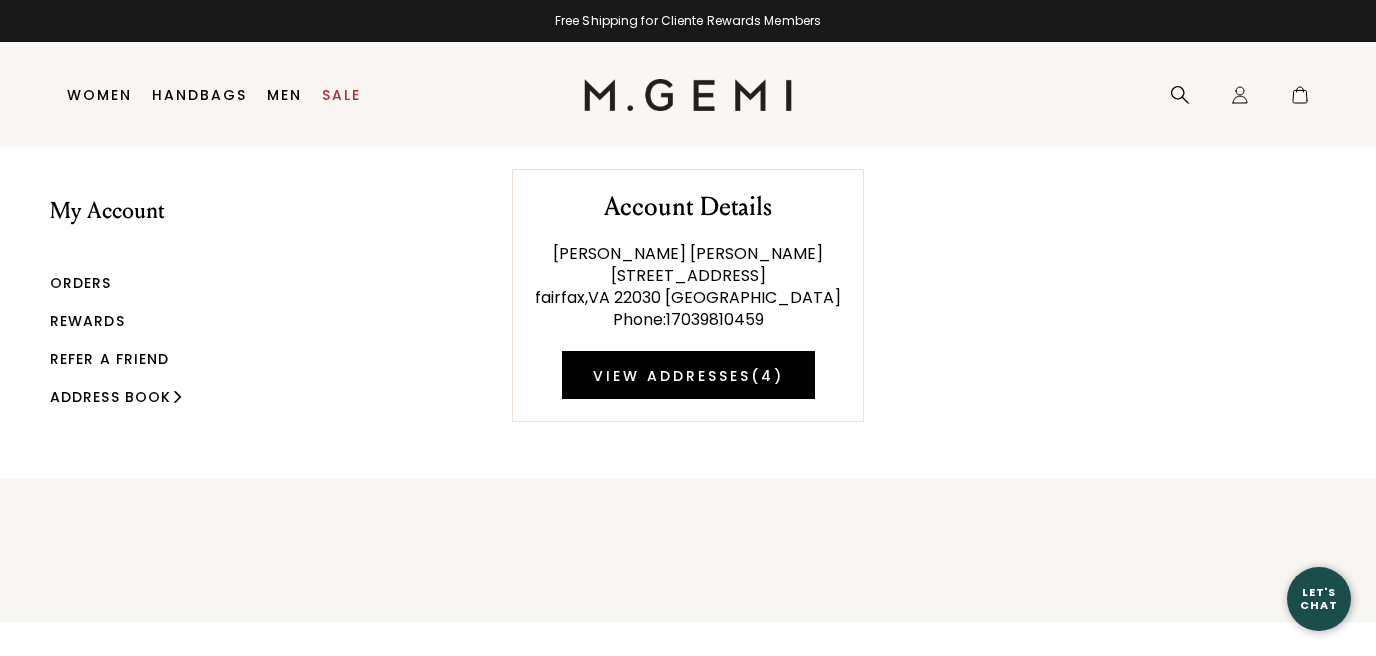 scroll, scrollTop: 0, scrollLeft: 0, axis: both 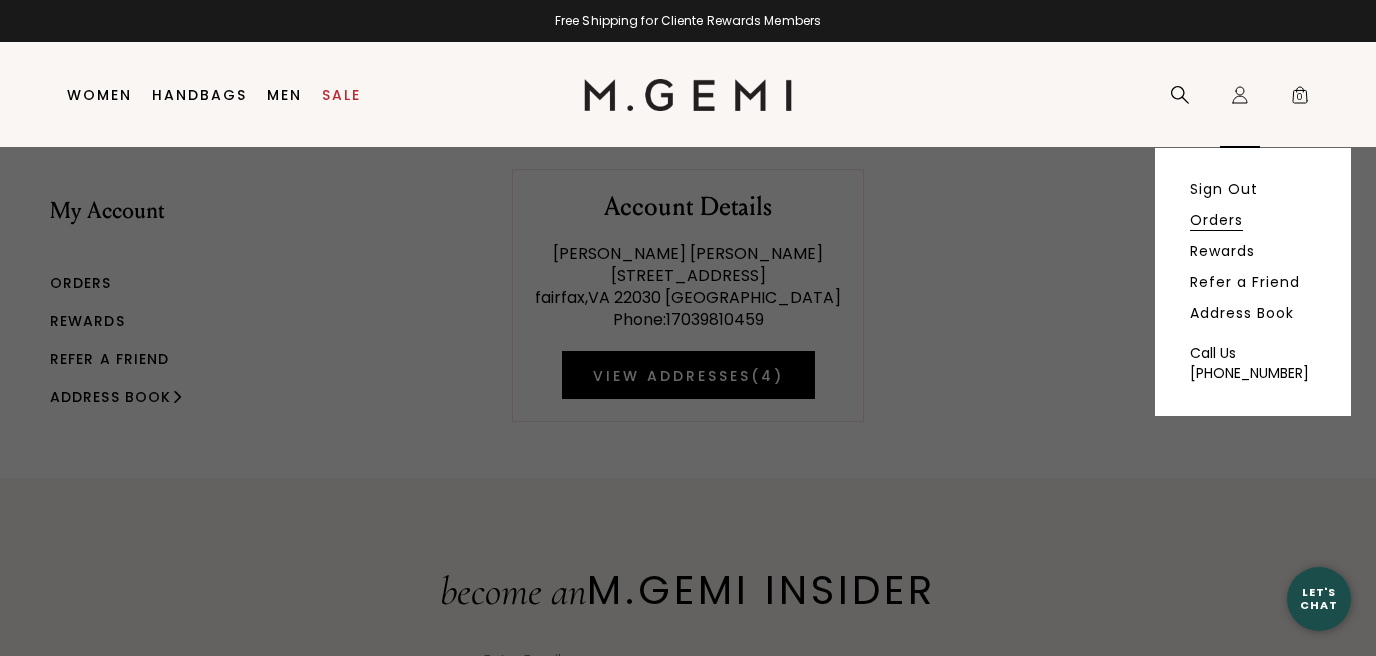 click on "Orders" at bounding box center [1216, 220] 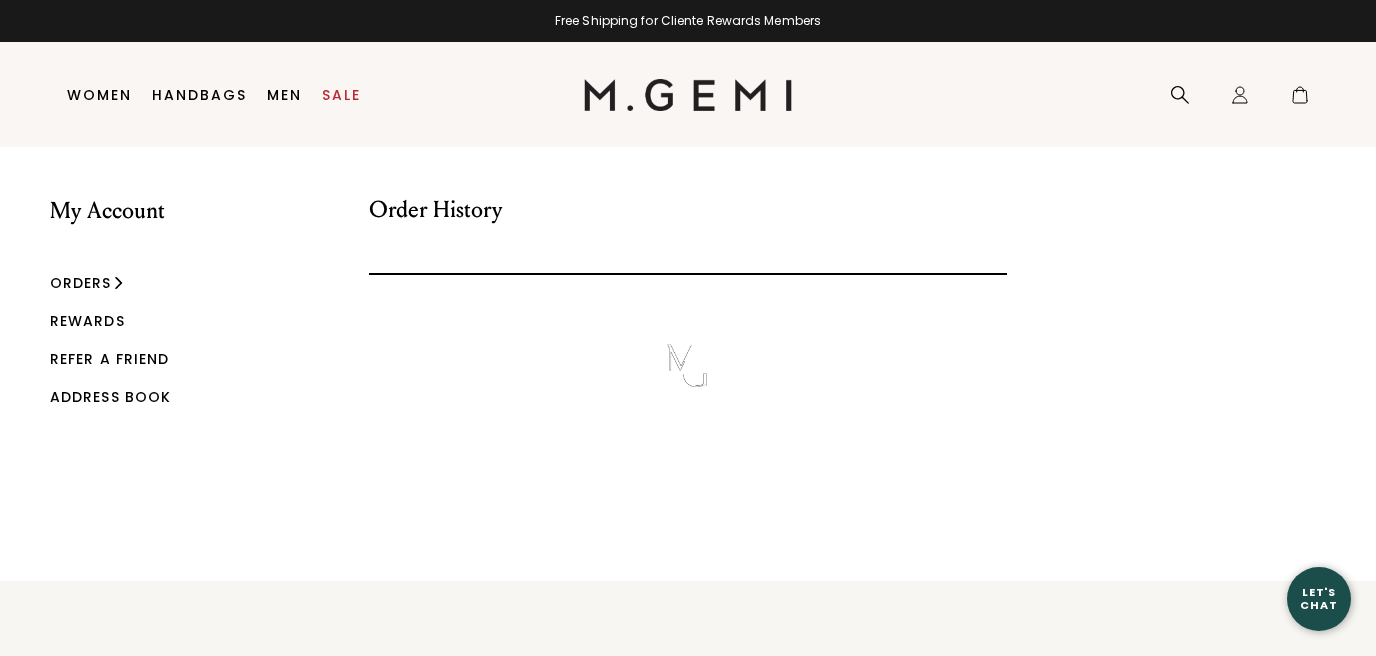 scroll, scrollTop: 0, scrollLeft: 0, axis: both 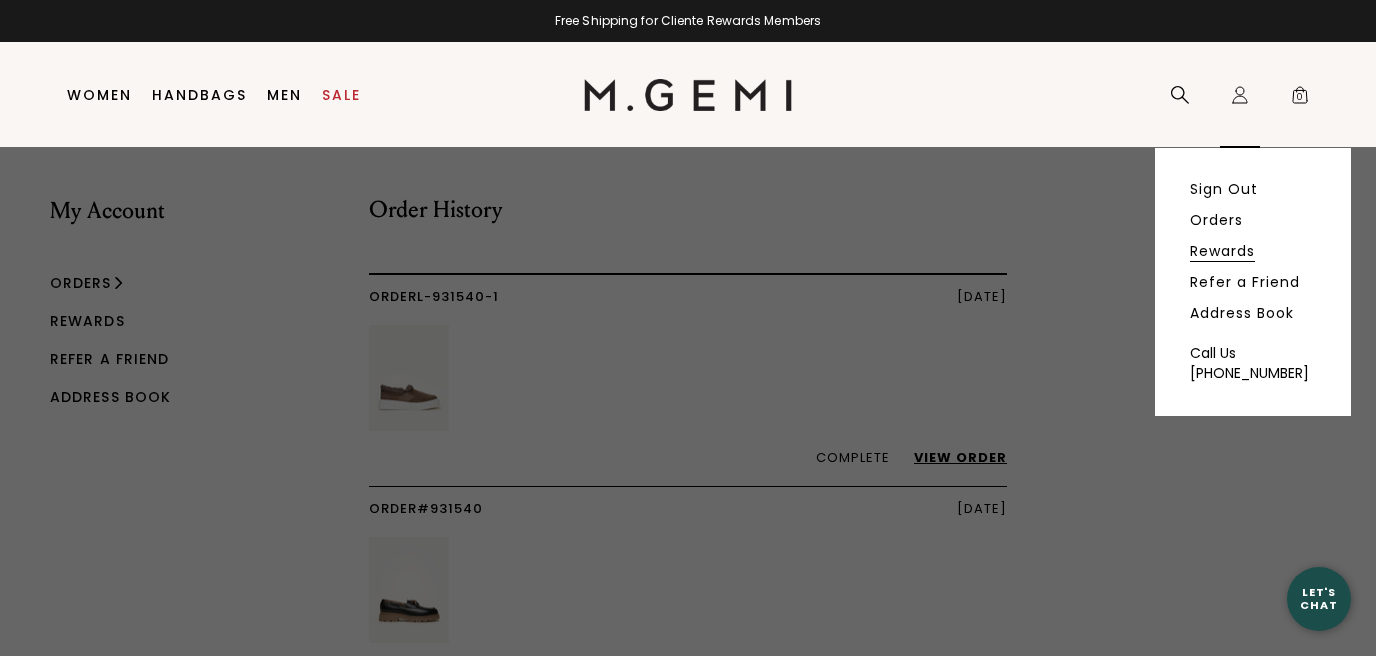 click on "Rewards" at bounding box center (1222, 251) 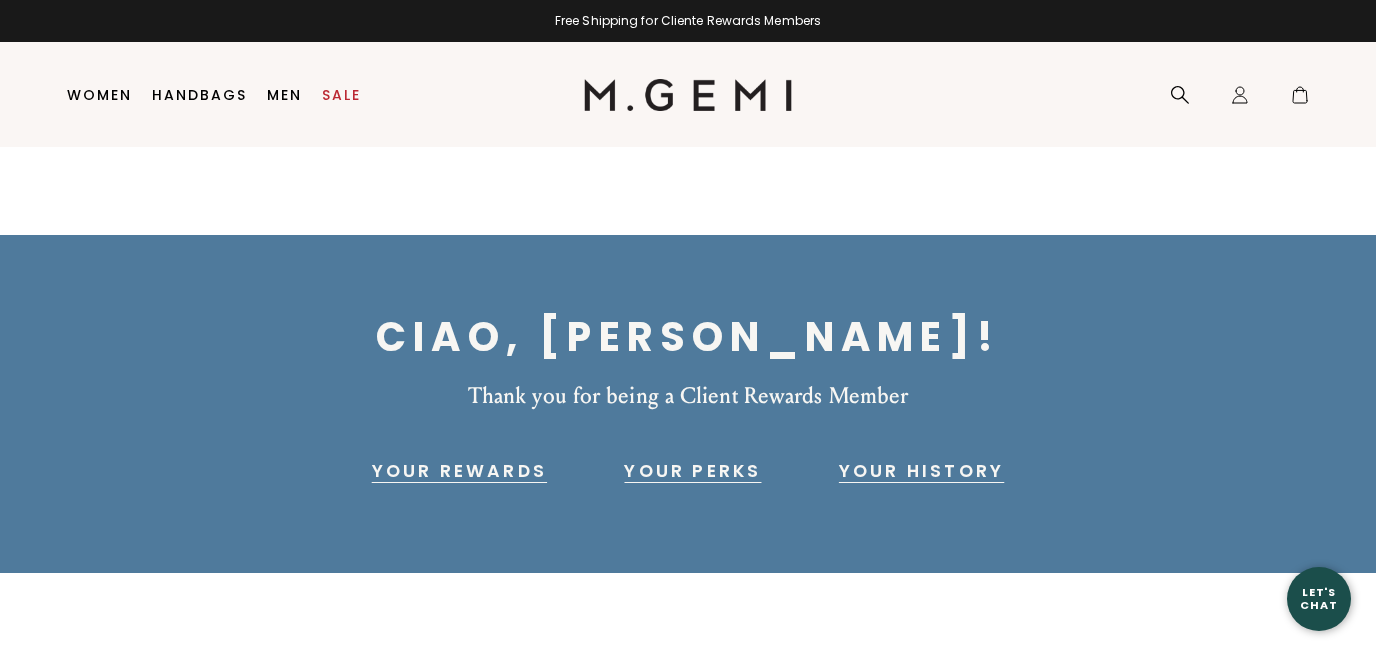 scroll, scrollTop: 0, scrollLeft: 0, axis: both 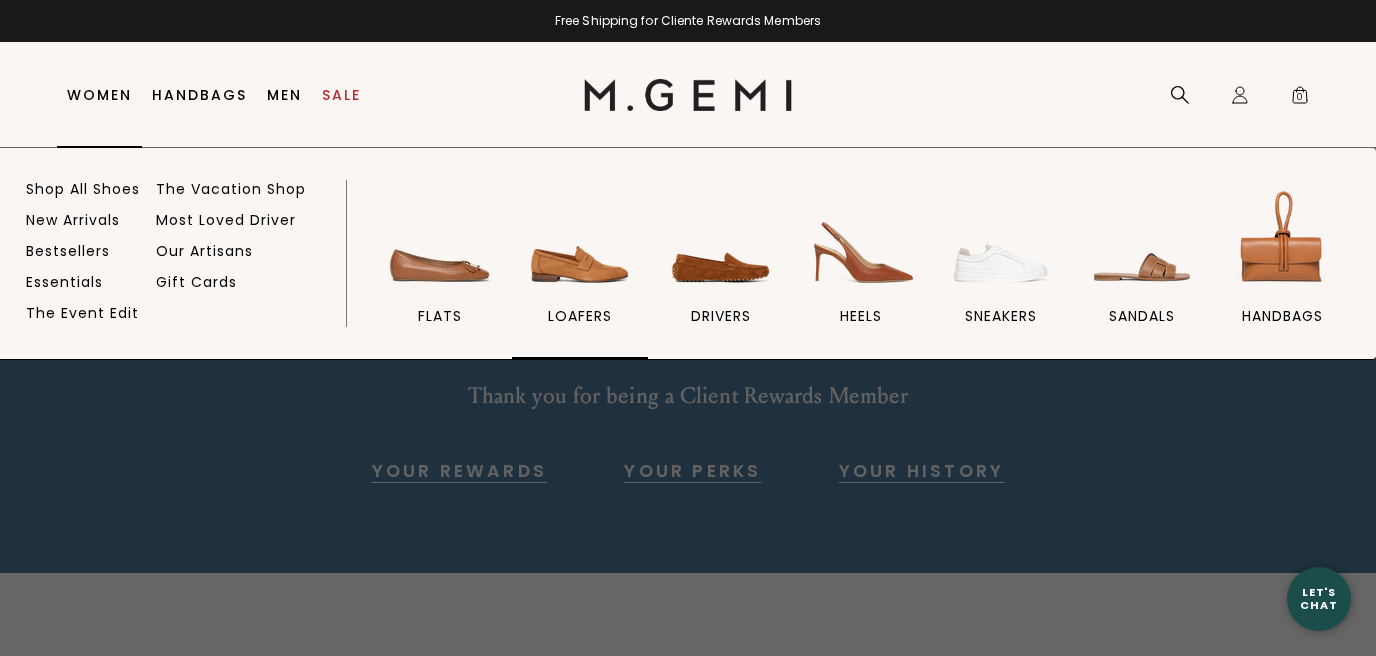 click at bounding box center [580, 241] 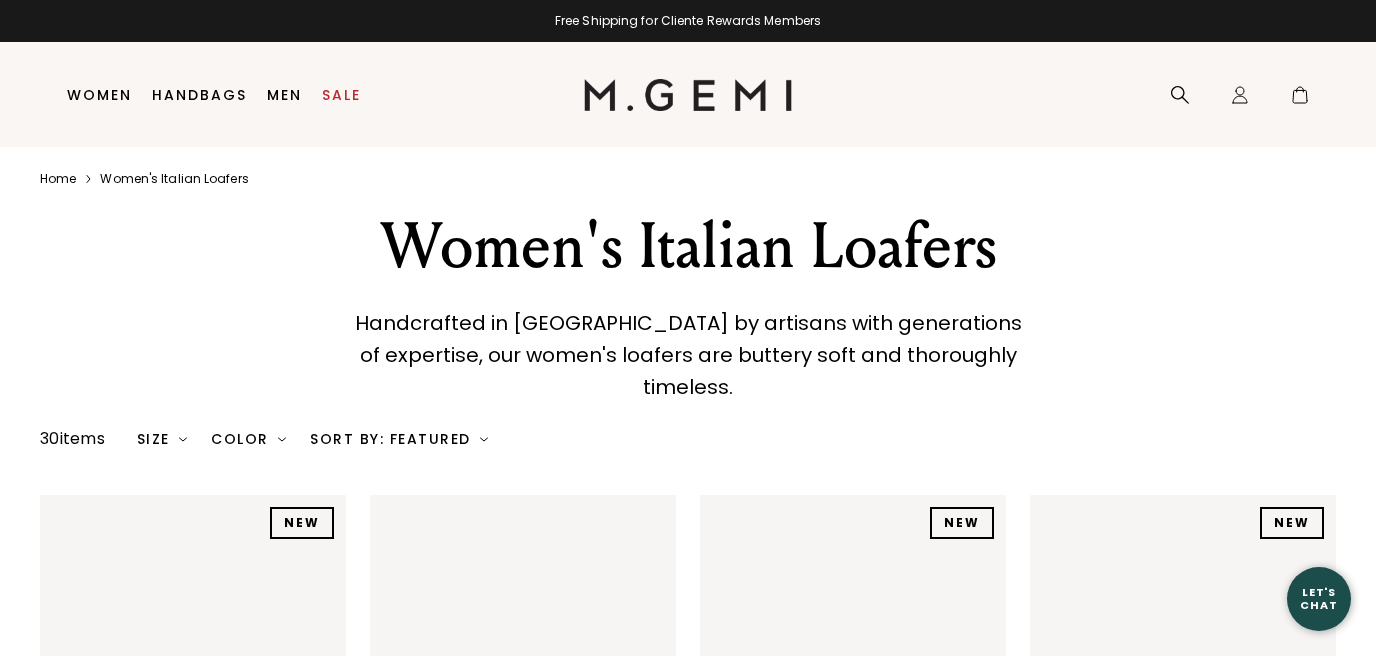 scroll, scrollTop: 0, scrollLeft: 0, axis: both 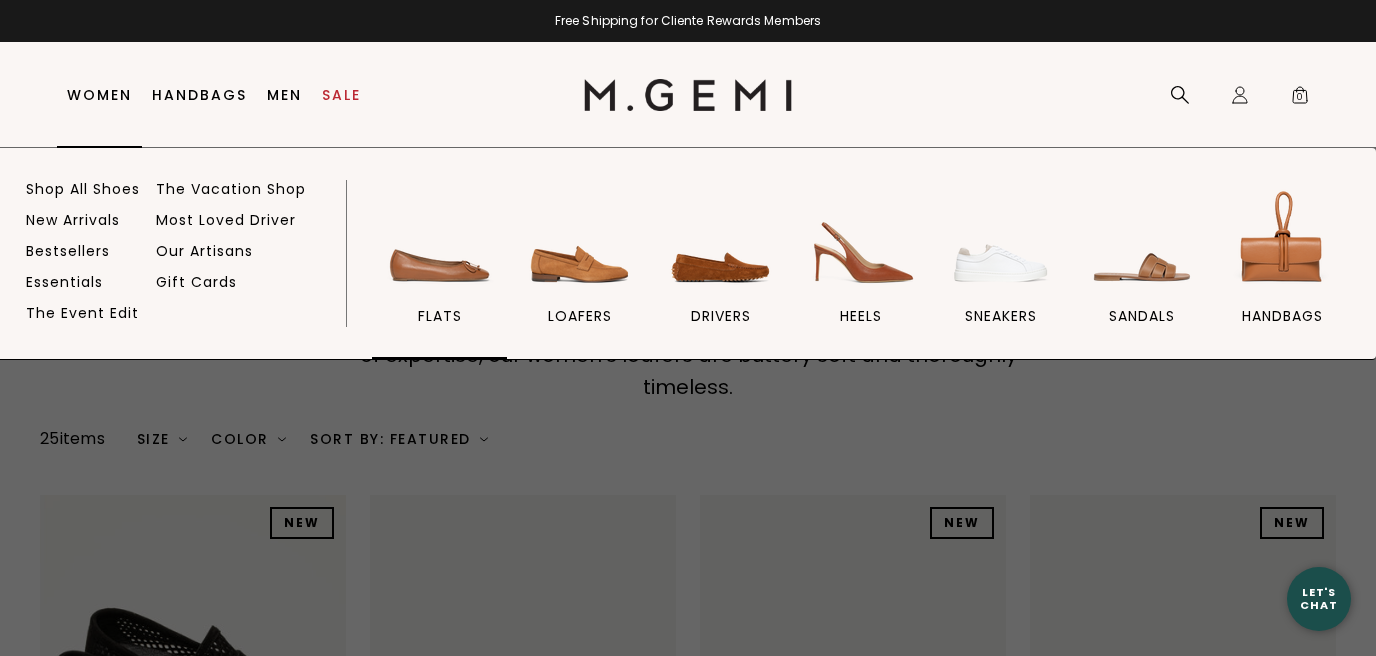 click at bounding box center [440, 241] 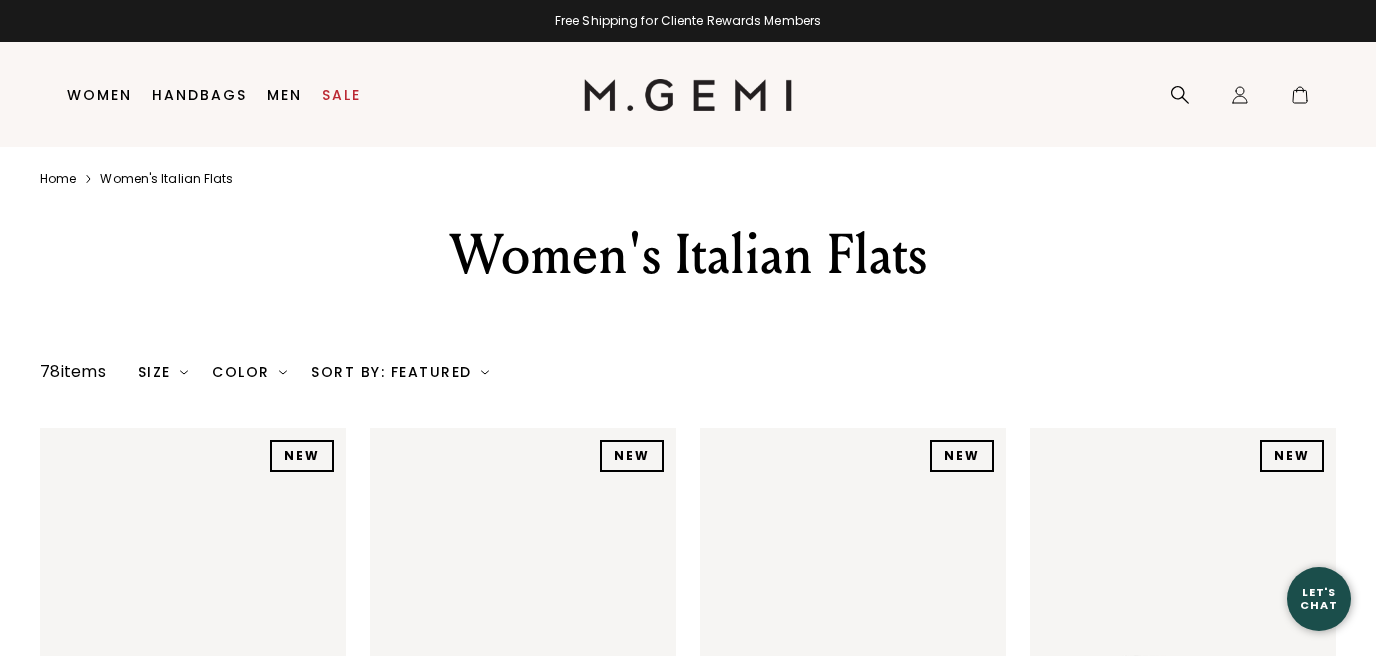 scroll, scrollTop: 0, scrollLeft: 0, axis: both 